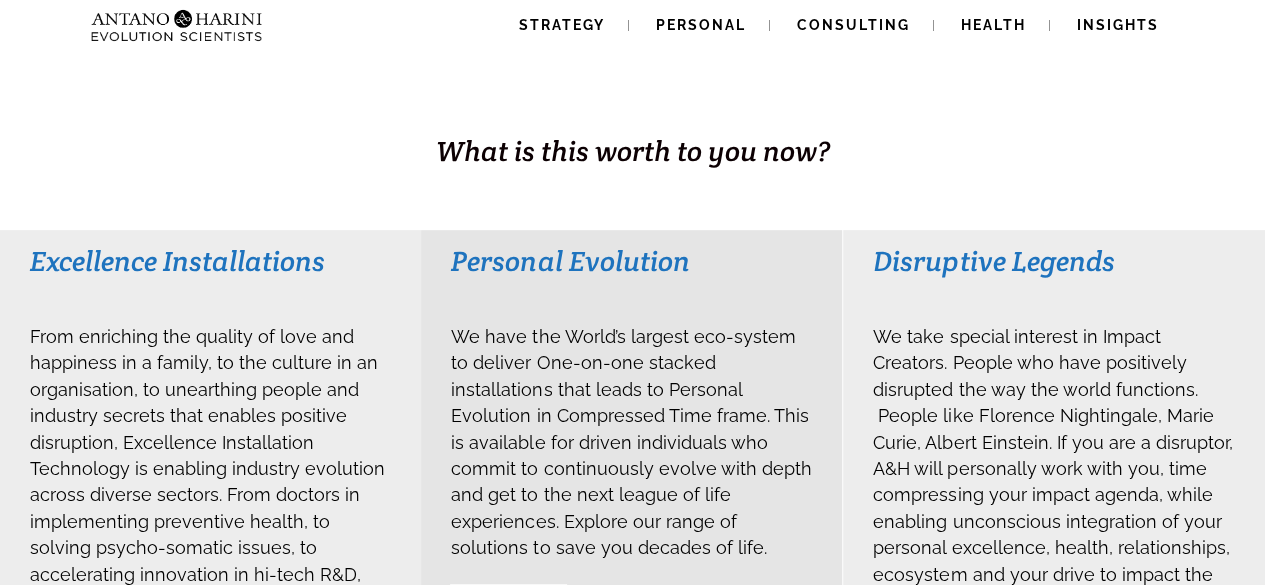 scroll, scrollTop: 0, scrollLeft: 0, axis: both 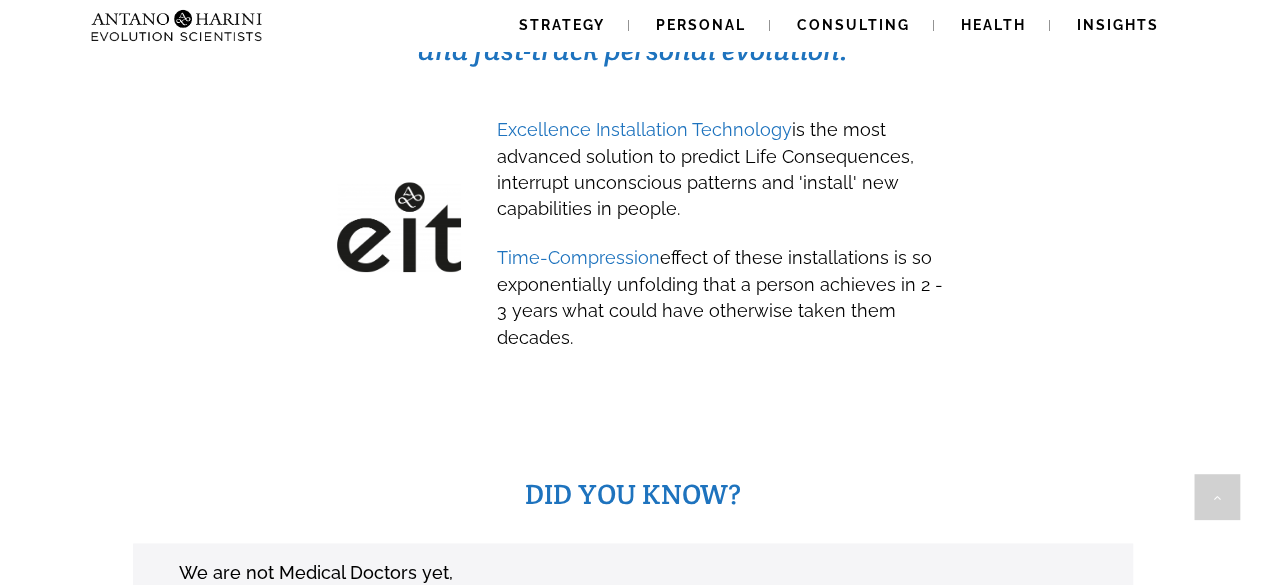 click on "Excellence Installation Technology" at bounding box center [644, 129] 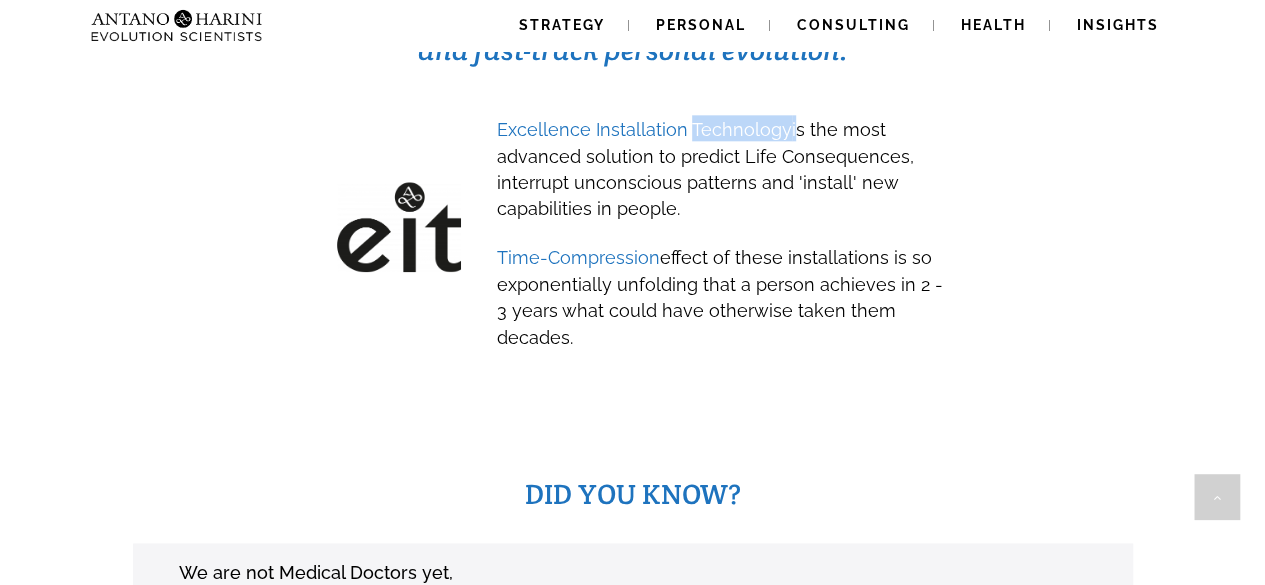 click on "Excellence Installation Technology" at bounding box center (644, 129) 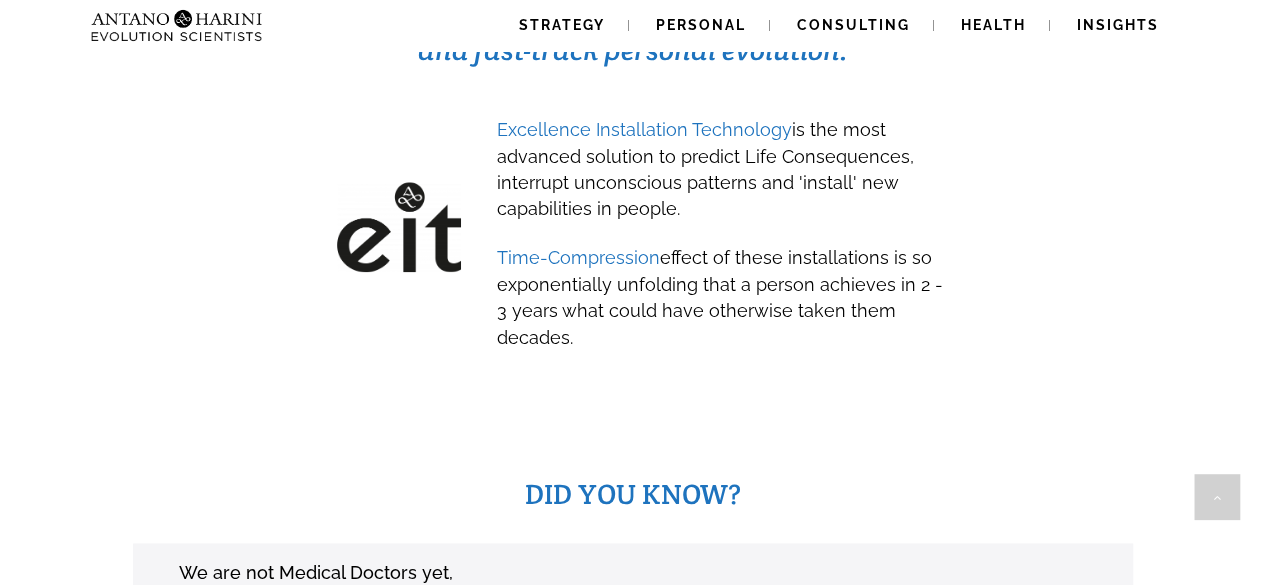 click on "Excellence Installation Technology  is the most advanced solution to predict Life Consequences, interrupt unconscious patterns and 'install' new capabilities in people." at bounding box center (705, 169) 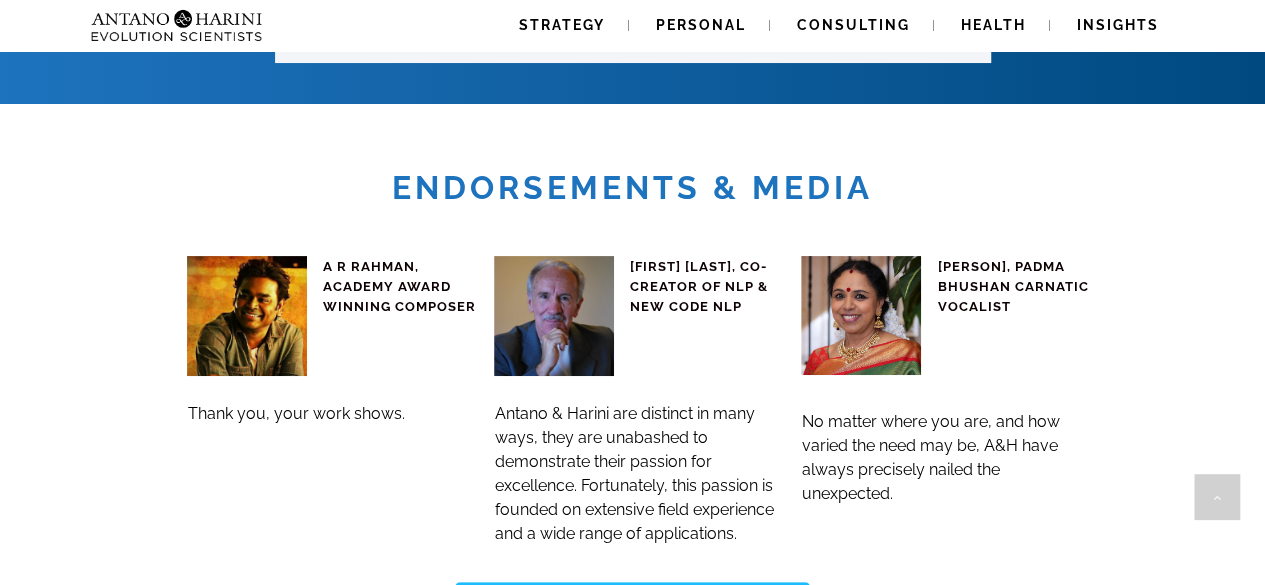 scroll, scrollTop: 7707, scrollLeft: 0, axis: vertical 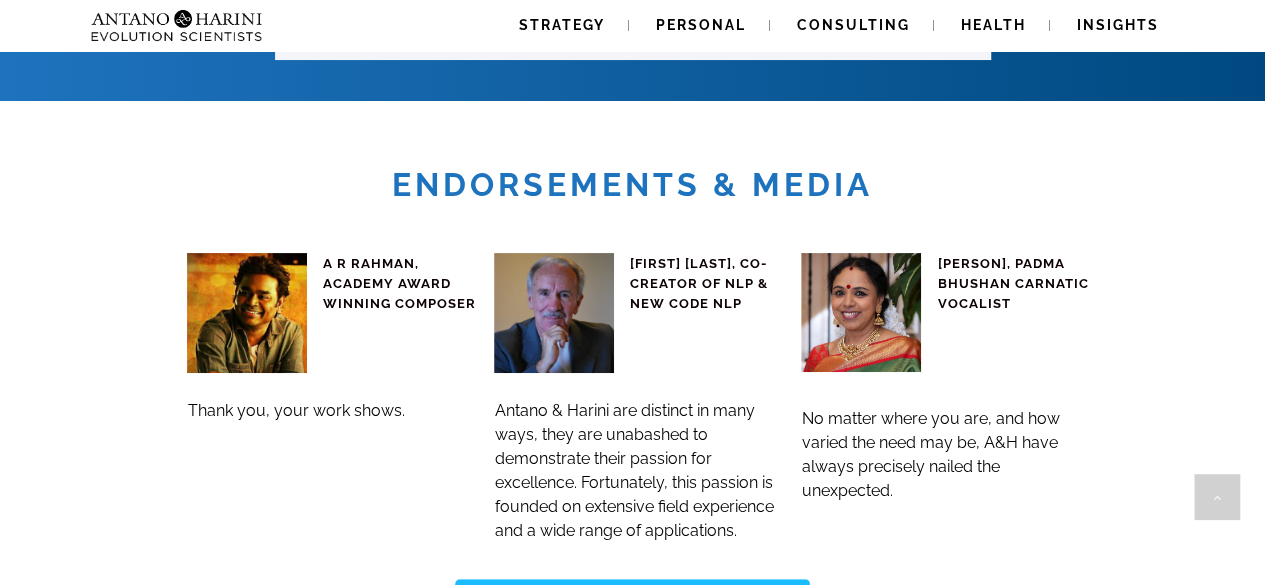 click on "A R RAHMAN, ACADEMY AWARD WINNING COMPOSER" at bounding box center [400, 284] 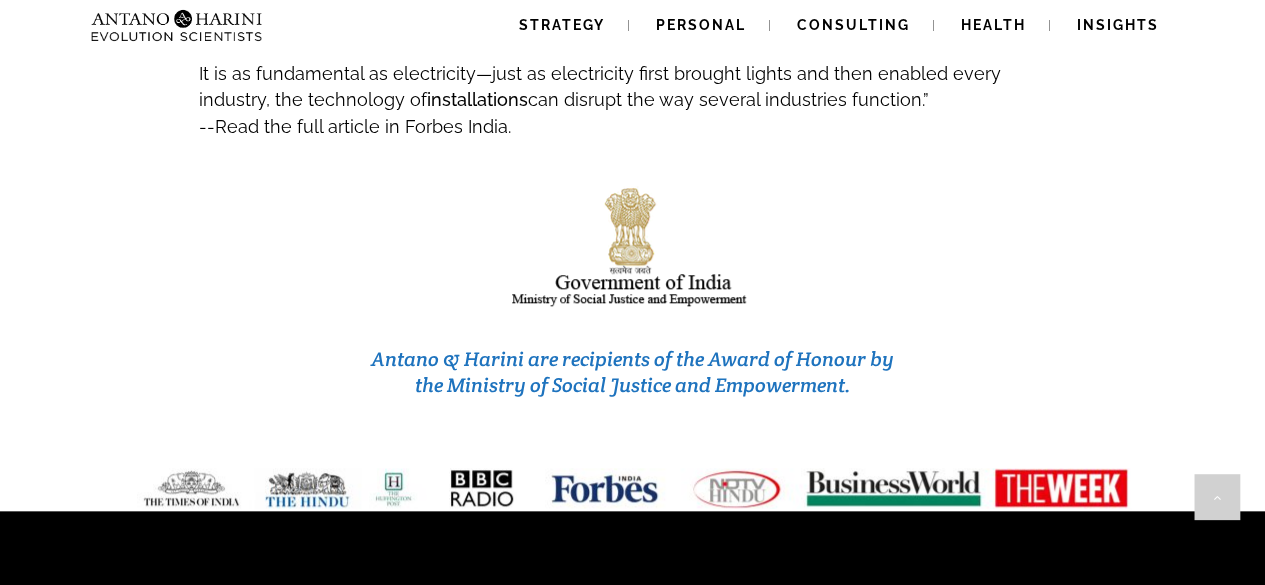 scroll, scrollTop: 8724, scrollLeft: 0, axis: vertical 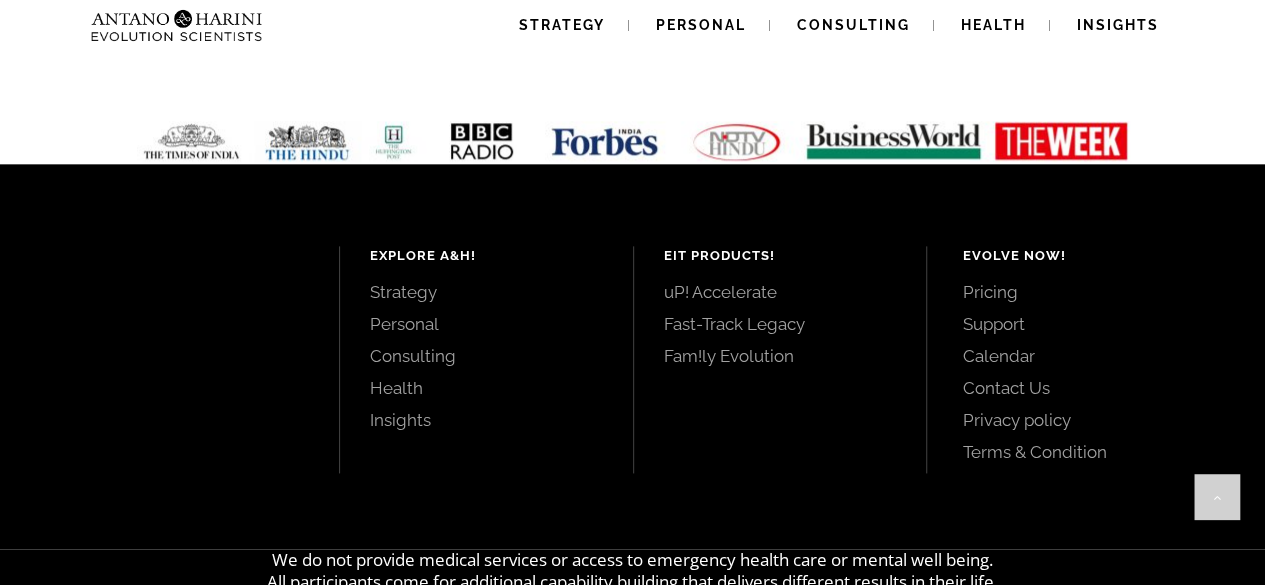 click on "uP! Accelerate" at bounding box center [780, 292] 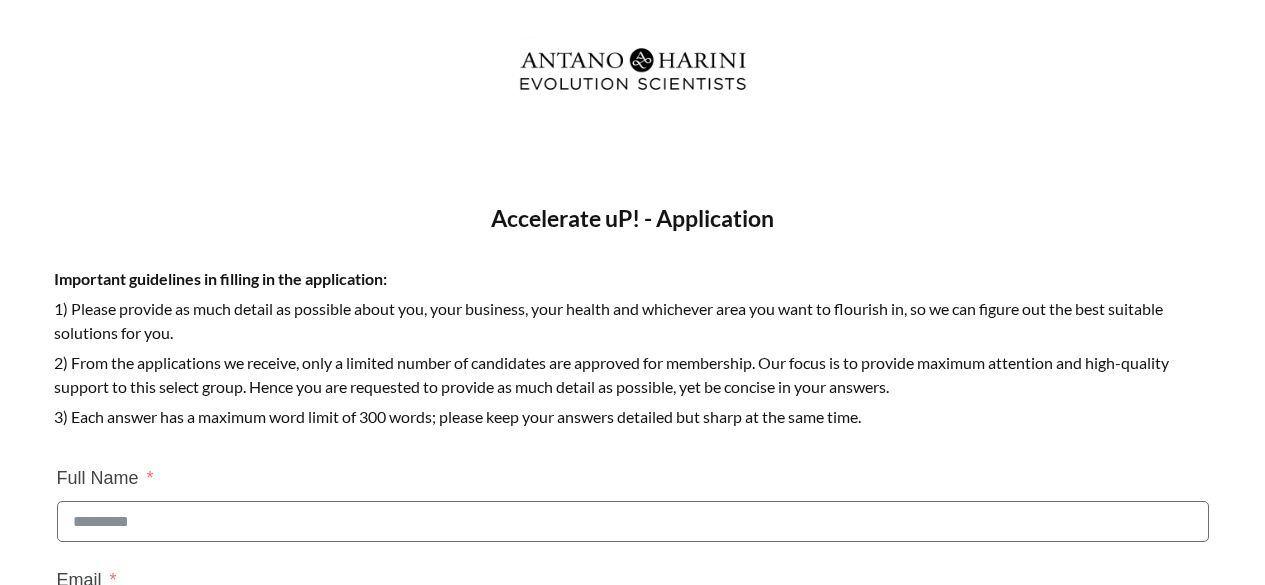 scroll, scrollTop: 0, scrollLeft: 0, axis: both 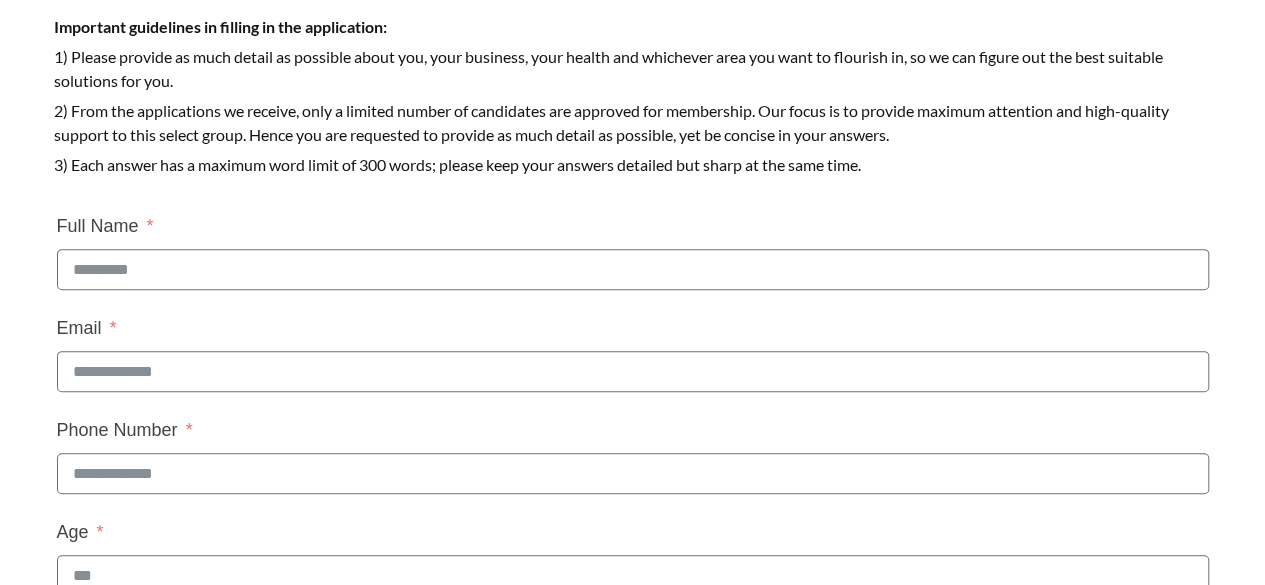 click on "Full Name" at bounding box center (633, 269) 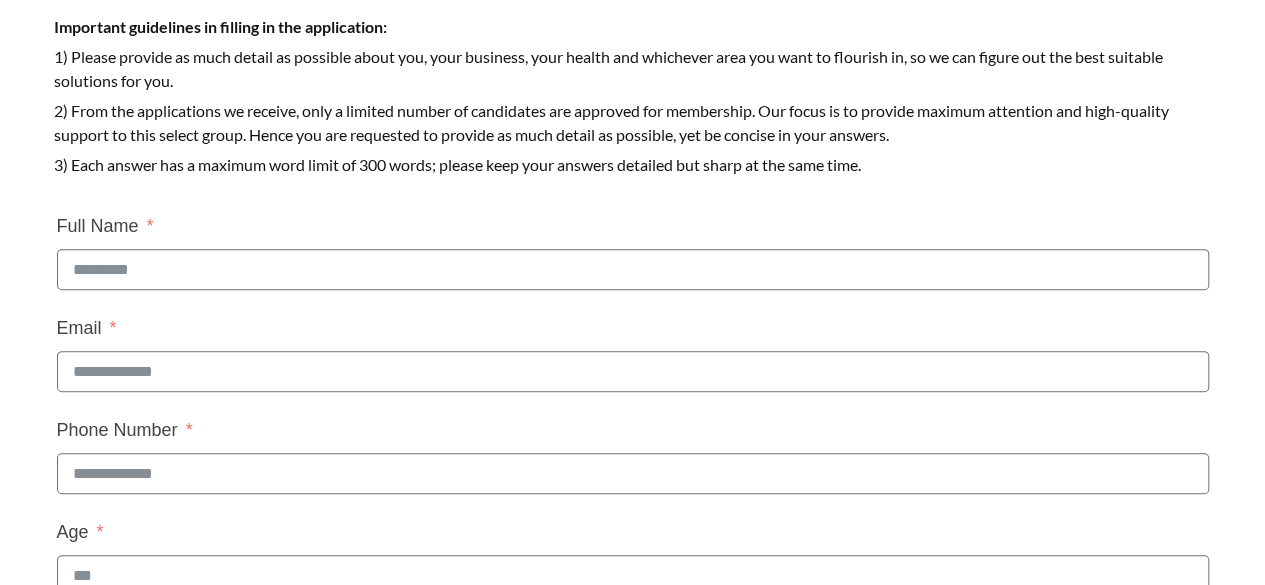 type on "**********" 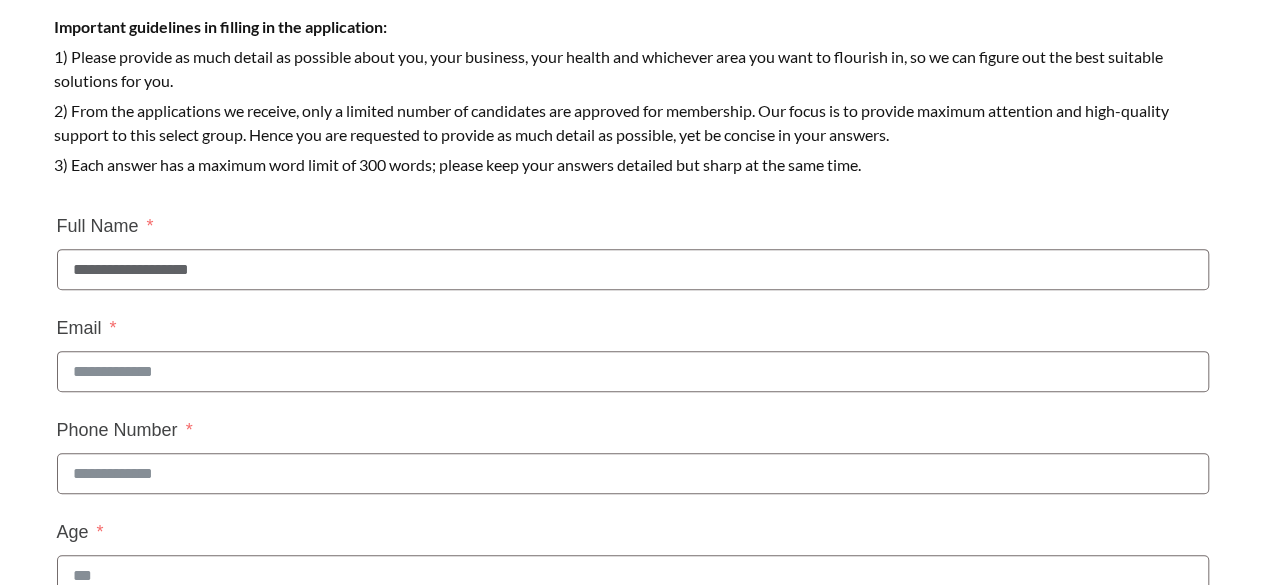 type on "**********" 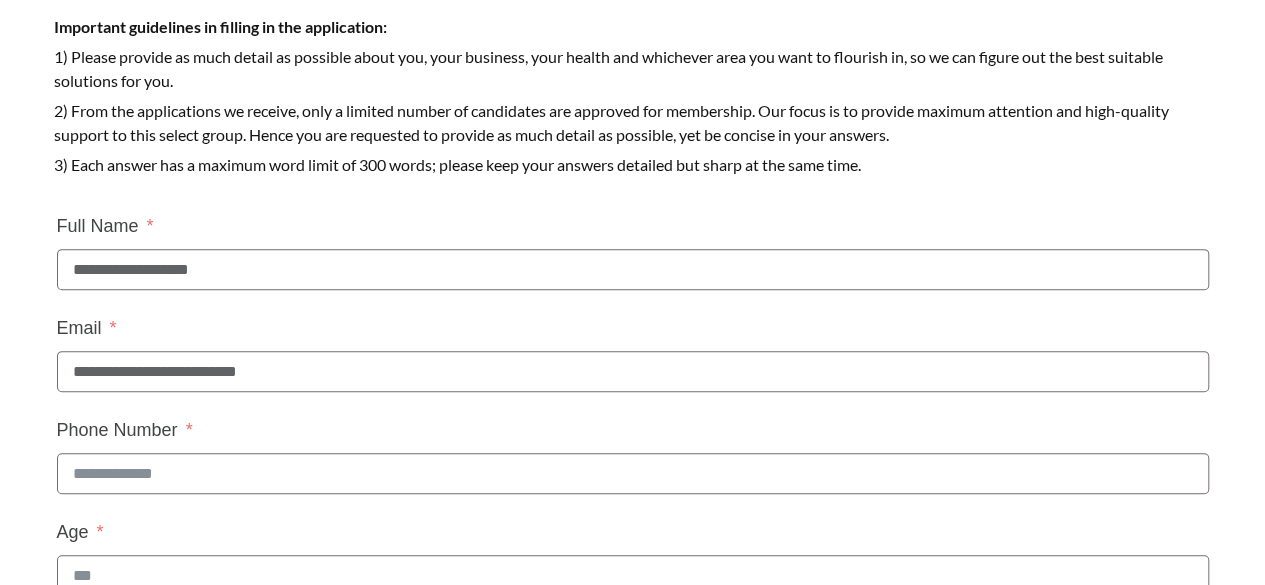 type on "**********" 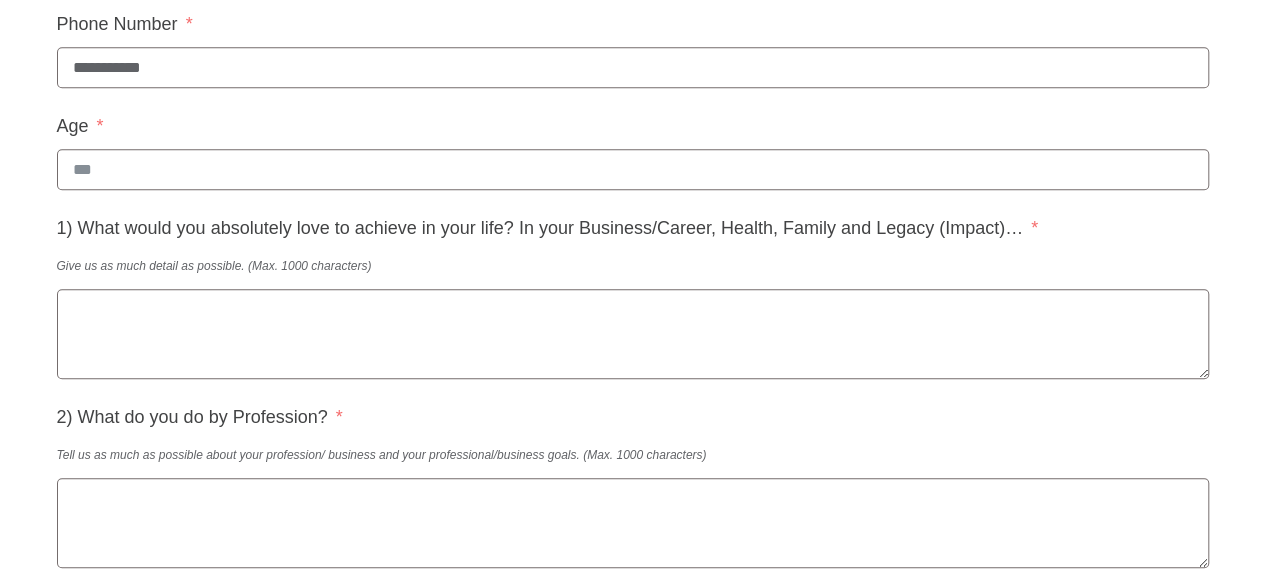 scroll, scrollTop: 658, scrollLeft: 0, axis: vertical 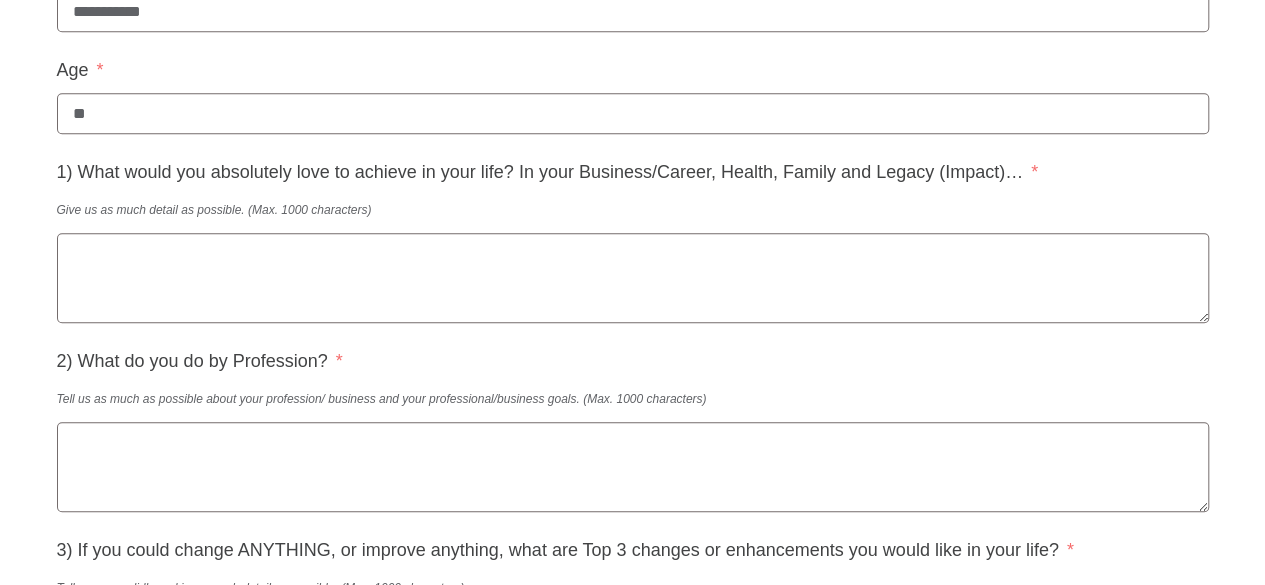 type on "**" 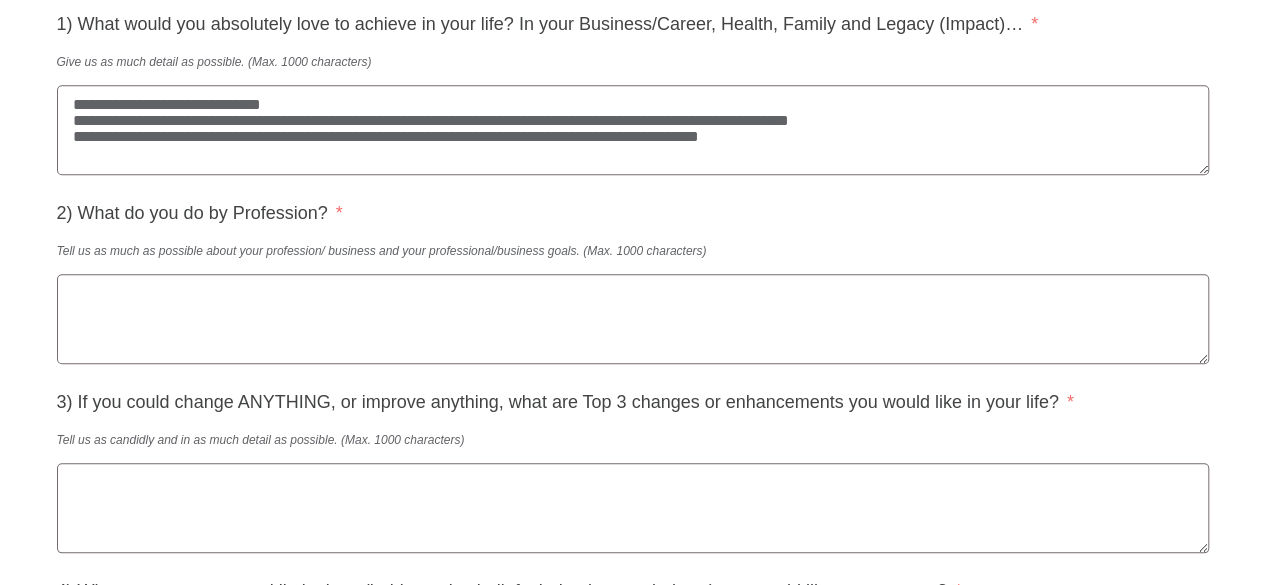 scroll, scrollTop: 862, scrollLeft: 0, axis: vertical 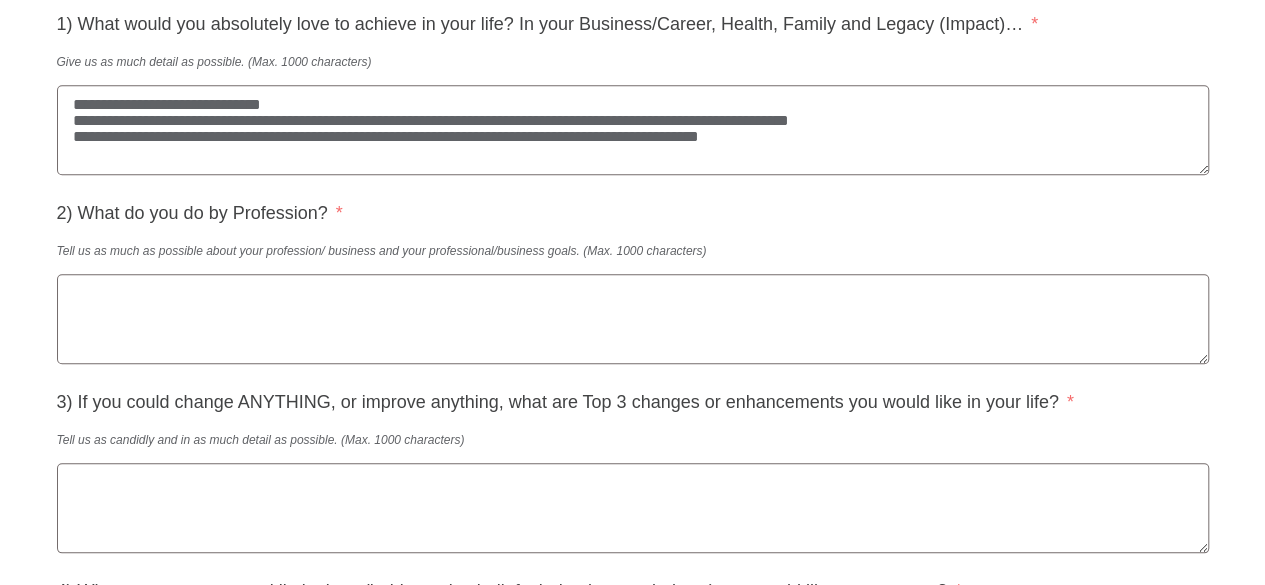 click on "2) What do you do by Profession?" at bounding box center [633, 319] 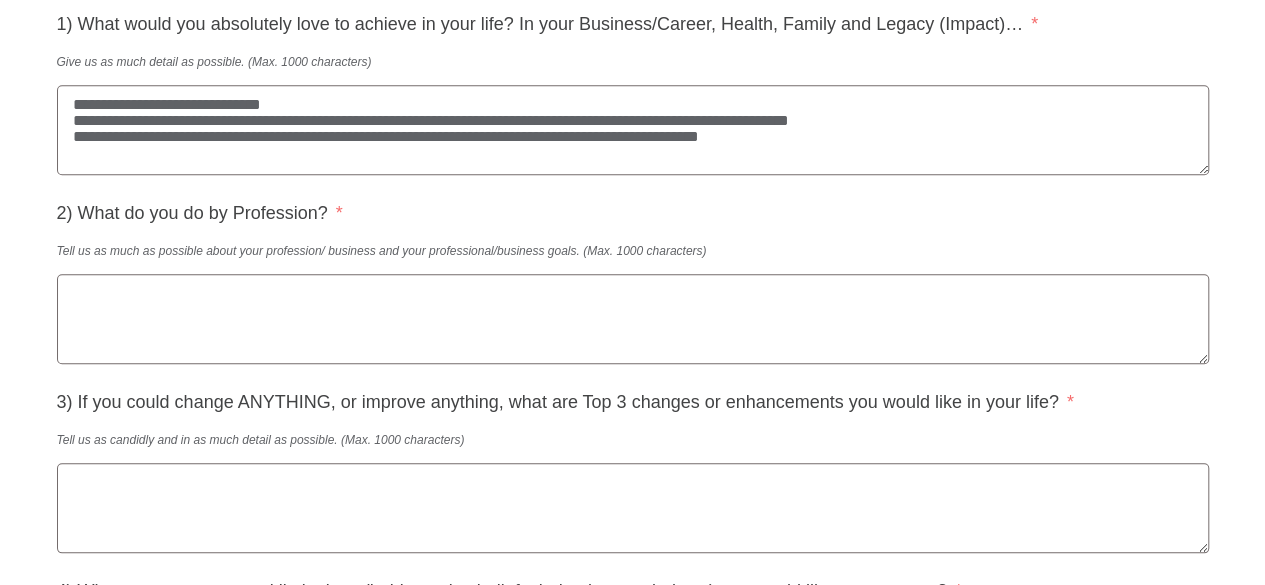 click on "**********" at bounding box center [633, 130] 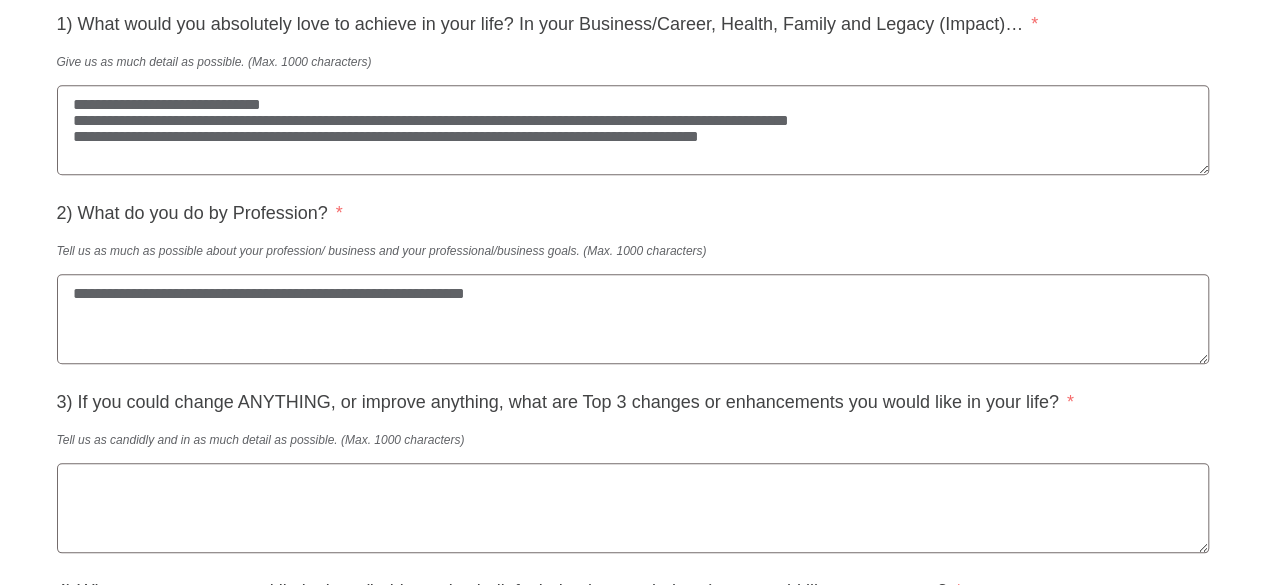 click on "**********" at bounding box center (633, 319) 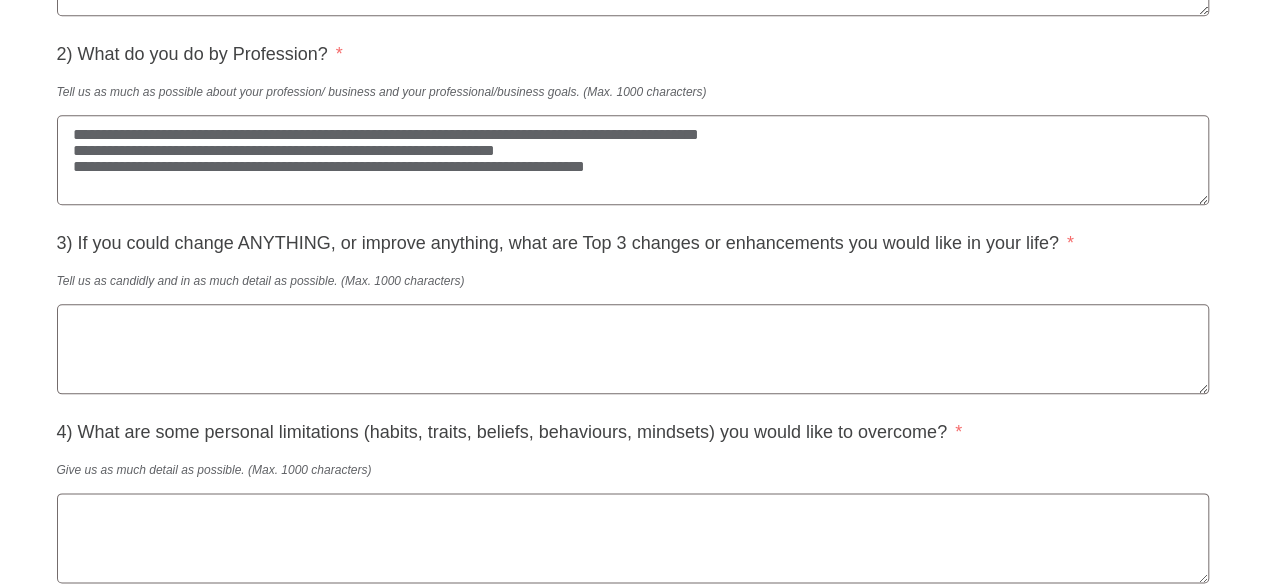 scroll, scrollTop: 1049, scrollLeft: 0, axis: vertical 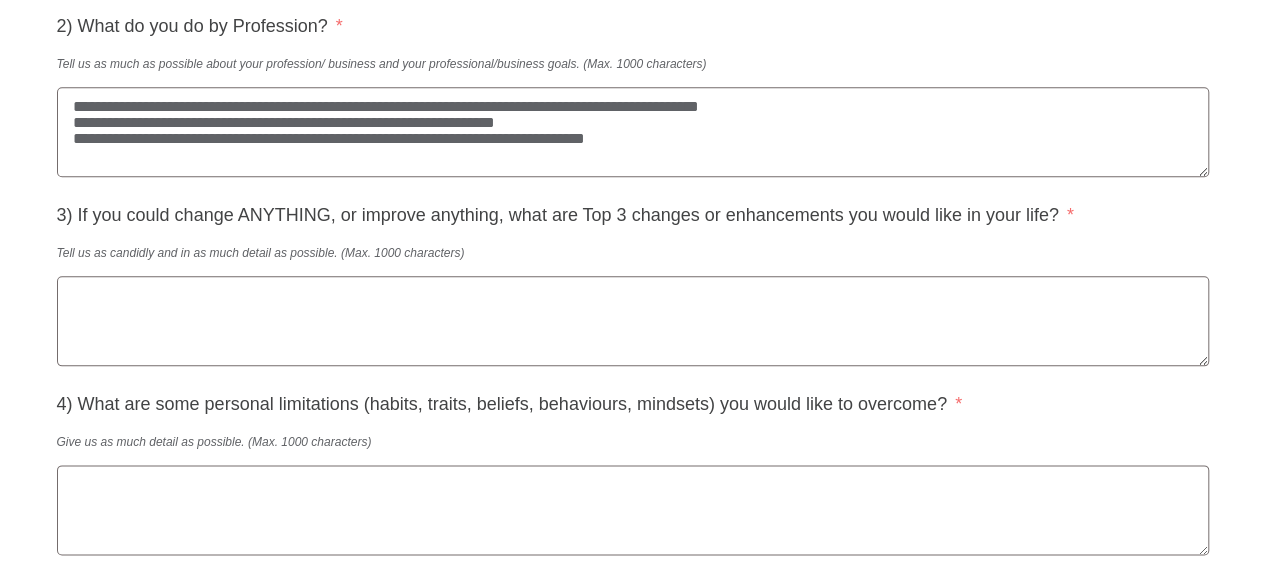 click on "3) If you could change ANYTHING, or improve anything, what are Top 3 changes or enhancements you would like in your life?" at bounding box center (633, 321) 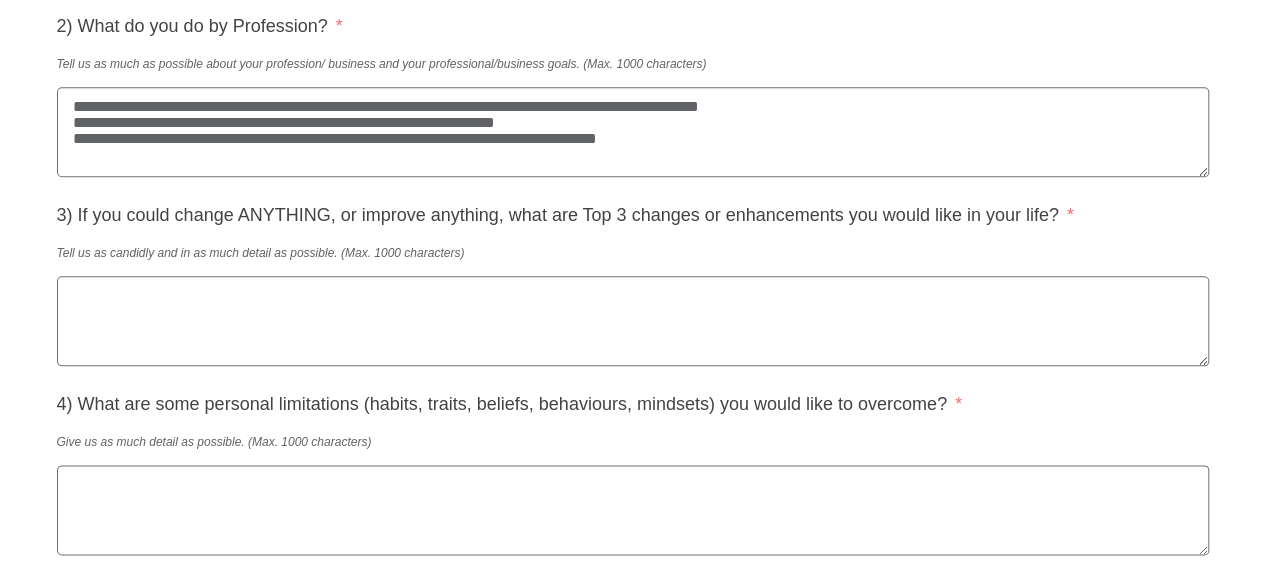 type on "**********" 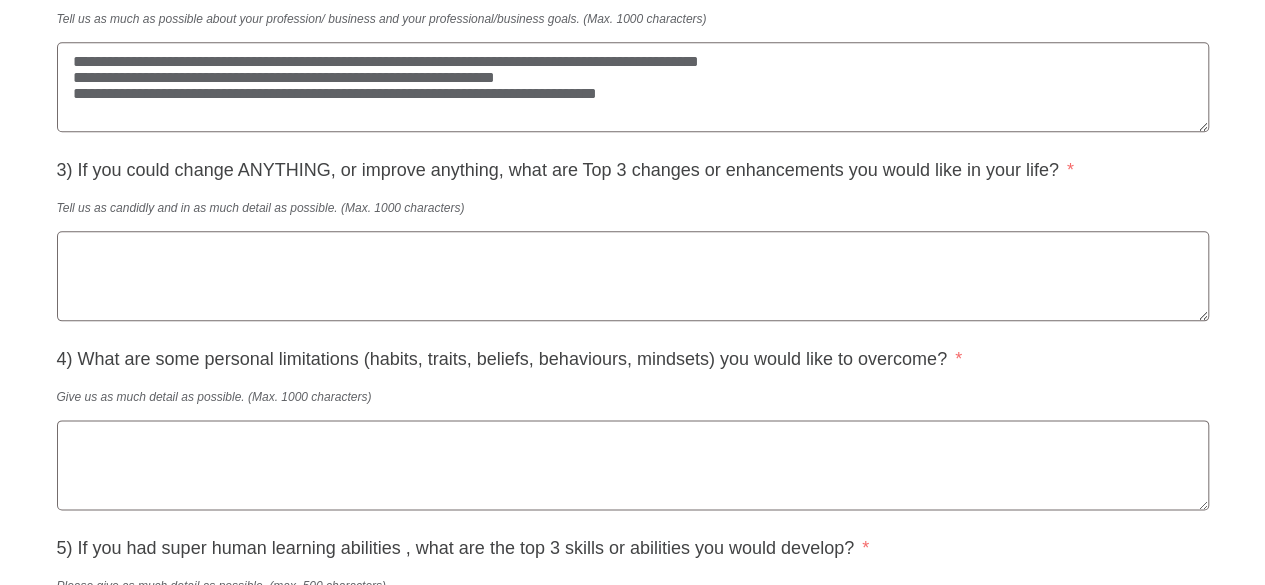 scroll, scrollTop: 1106, scrollLeft: 0, axis: vertical 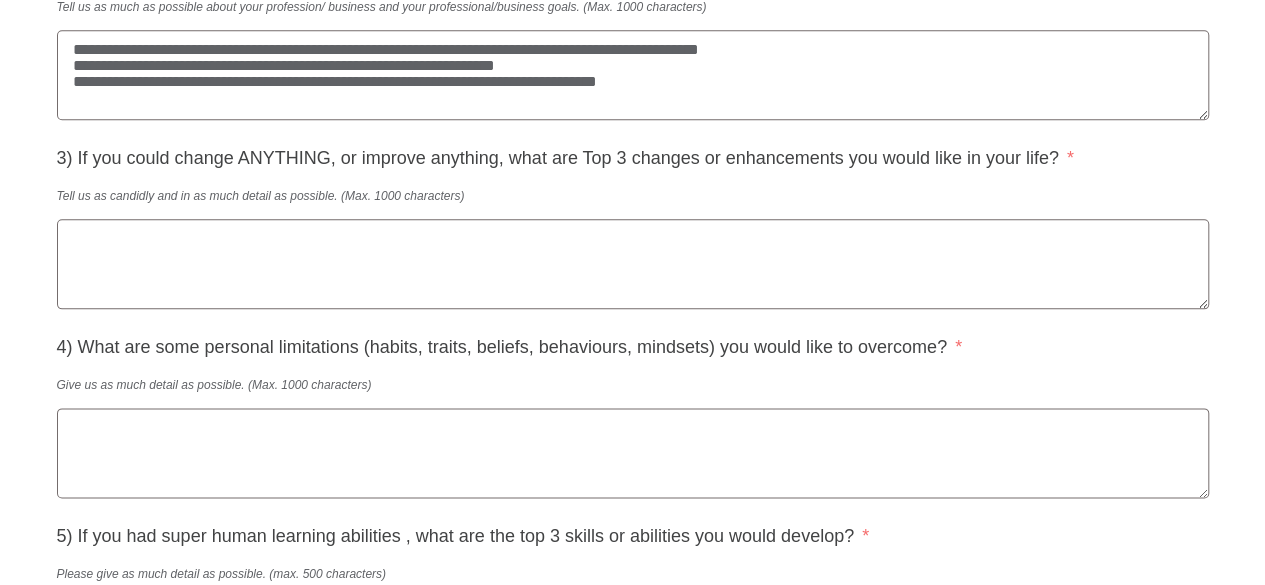 click on "3) If you could change ANYTHING, or improve anything, what are Top 3 changes or enhancements you would like in your life?" at bounding box center [633, 264] 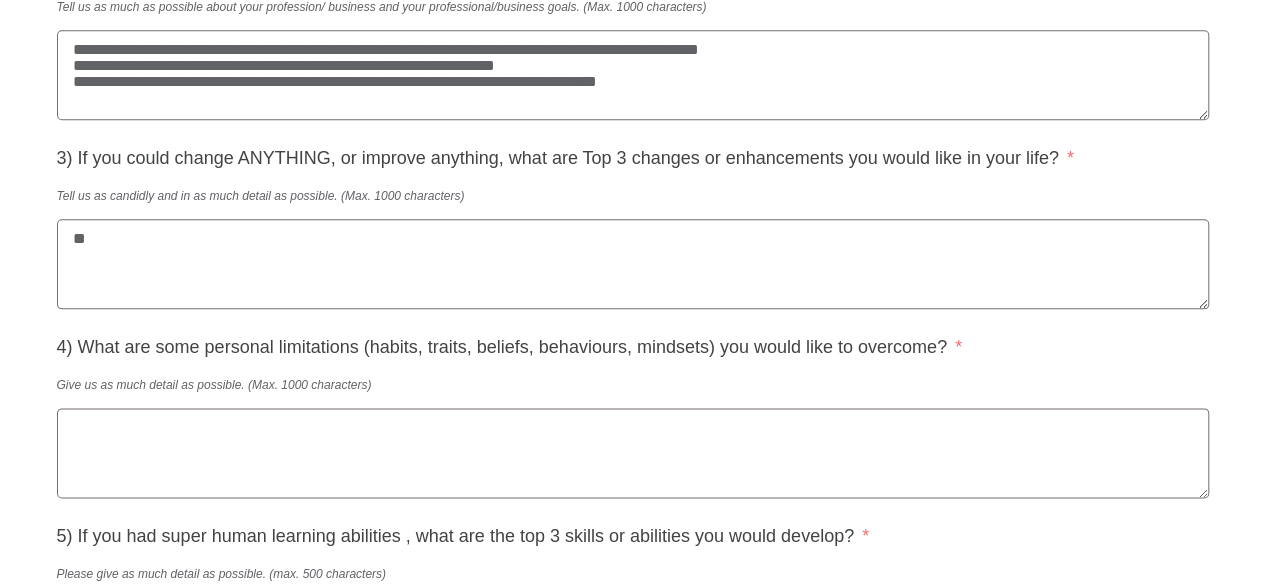 type on "*" 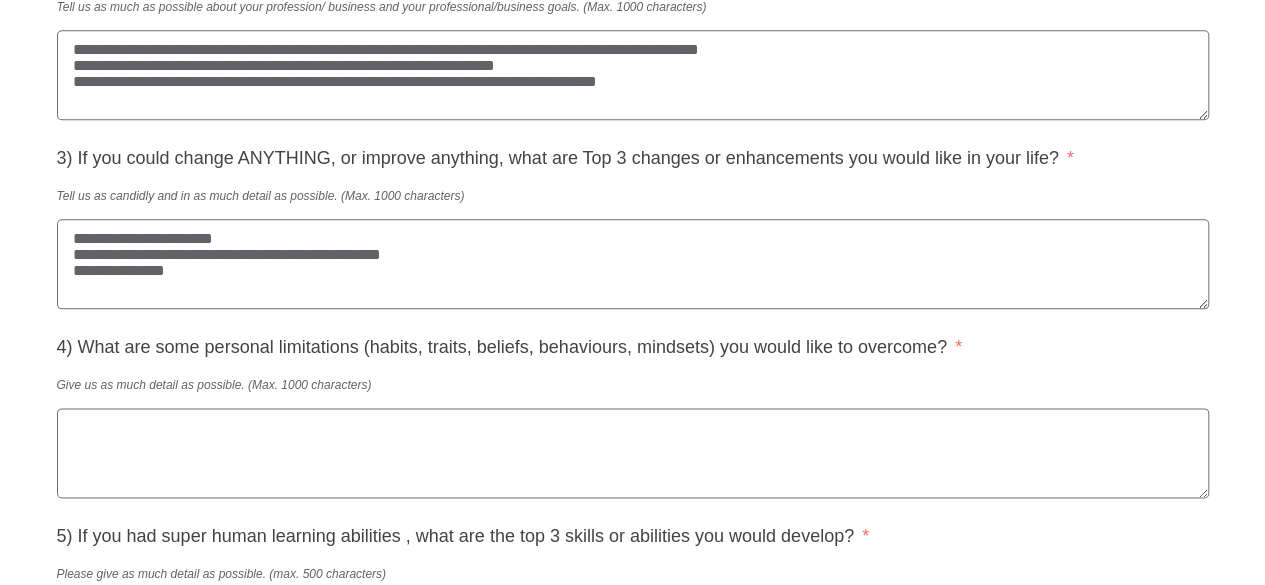 click on "**********" at bounding box center [633, 264] 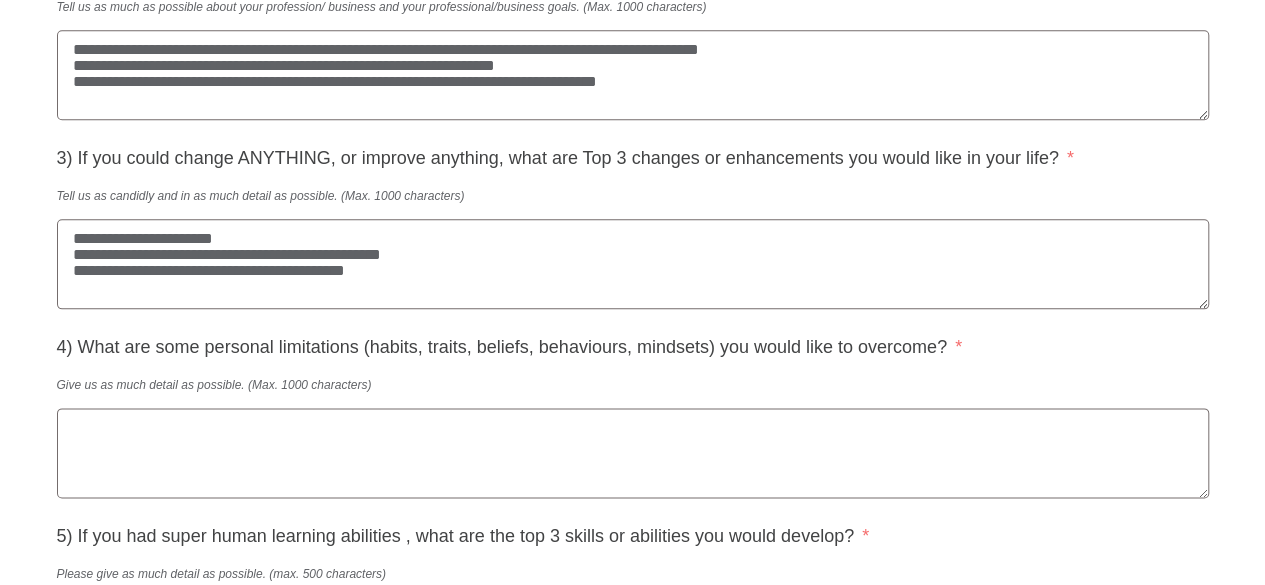 click on "**********" at bounding box center (633, 264) 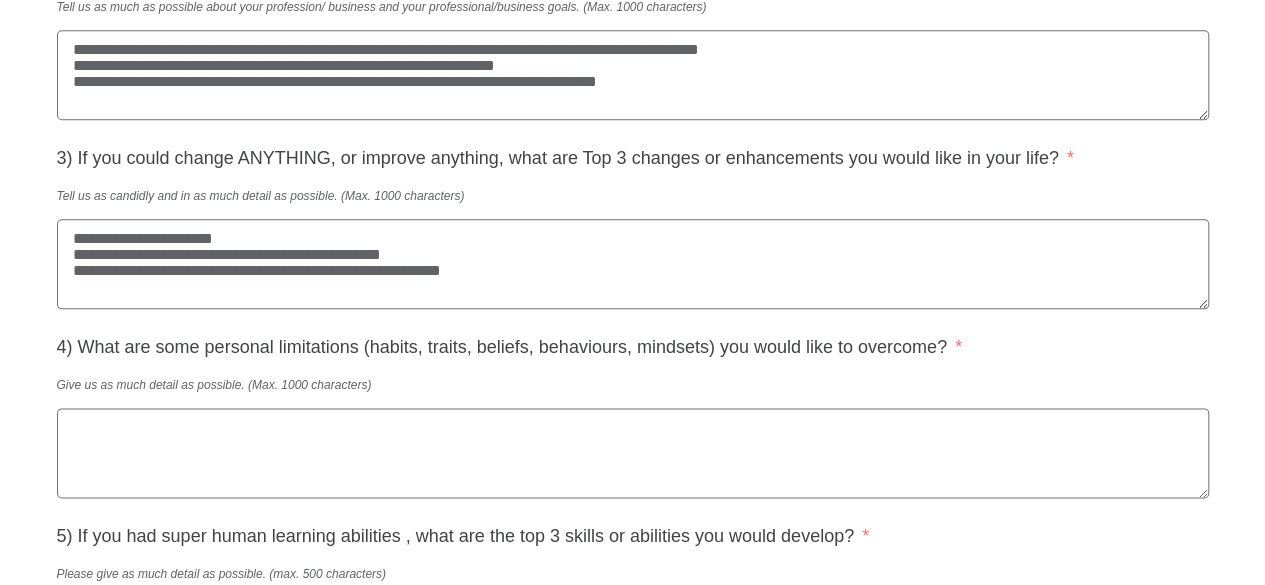 type on "**********" 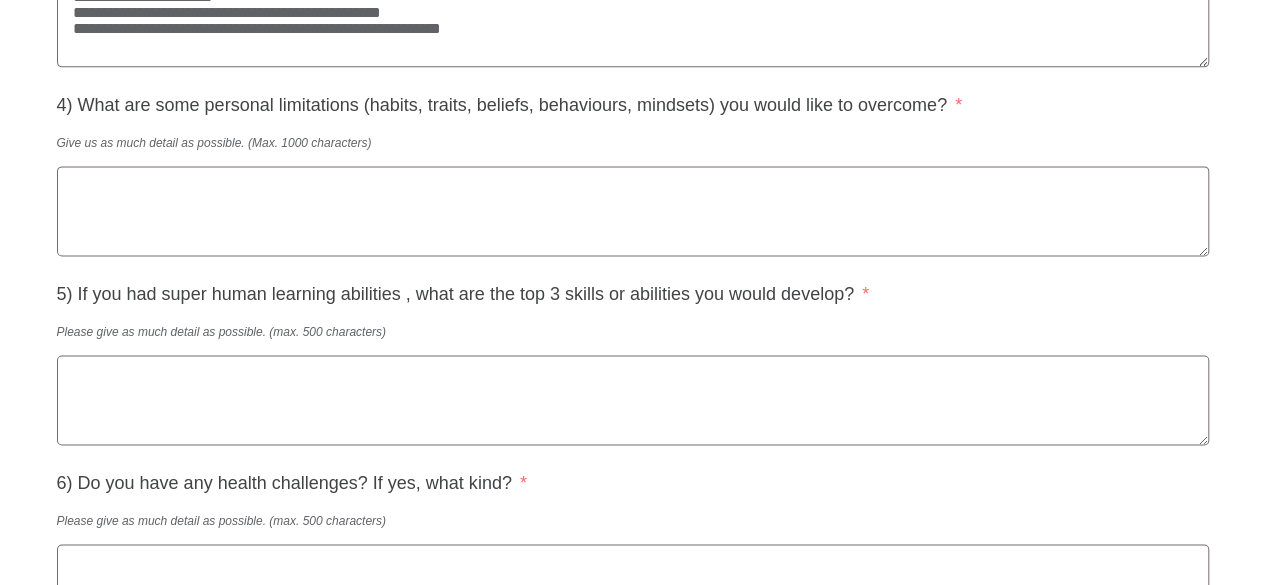 scroll, scrollTop: 1349, scrollLeft: 0, axis: vertical 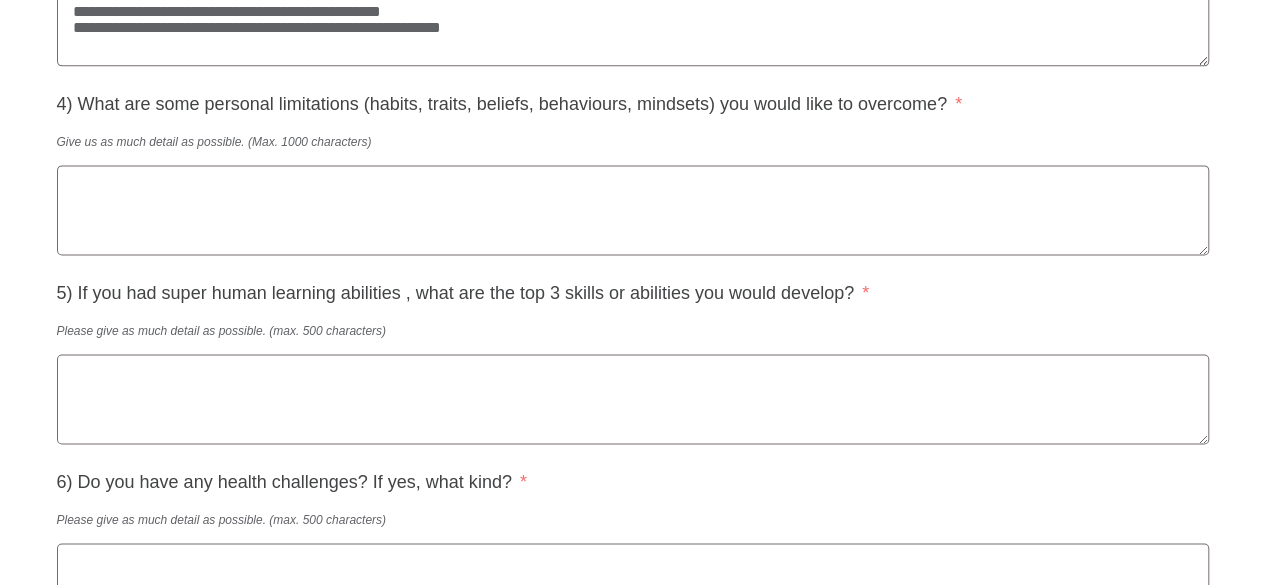 click on "4) What are some personal limitations (habits, traits, beliefs, behaviours, mindsets) you would like to overcome?" at bounding box center (633, 210) 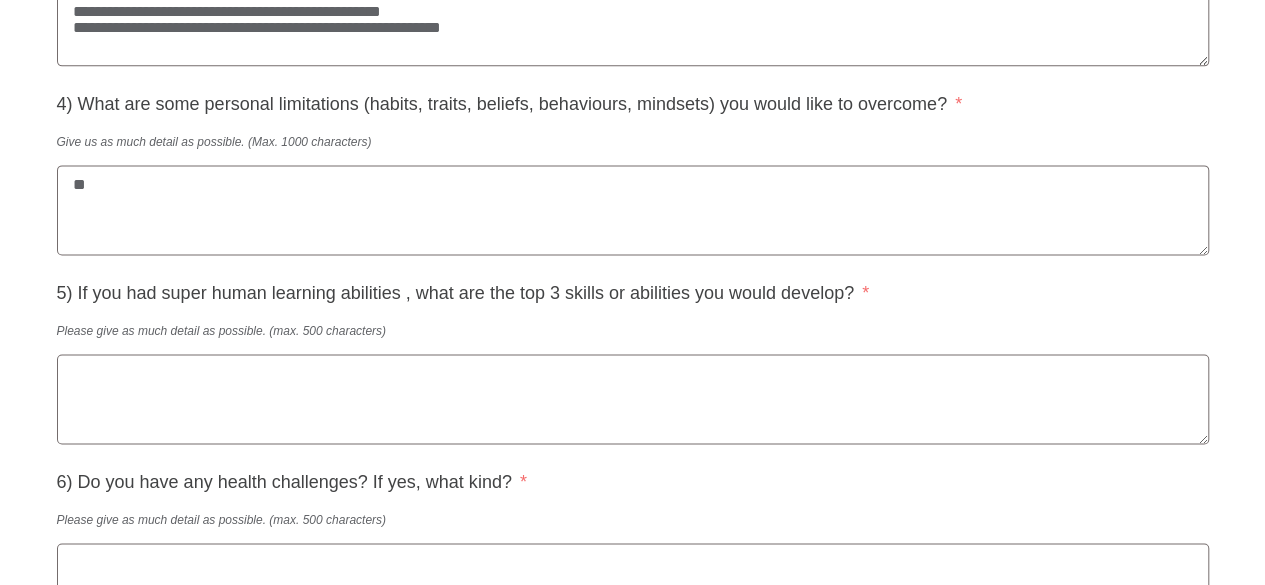 type on "*" 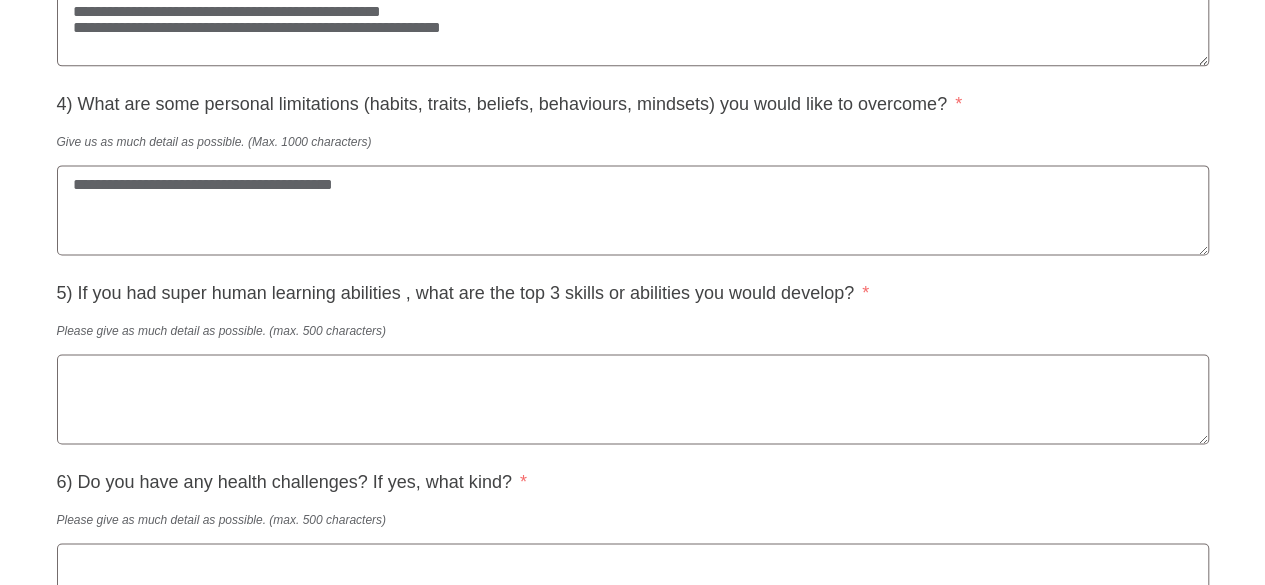 click on "**********" at bounding box center (633, 210) 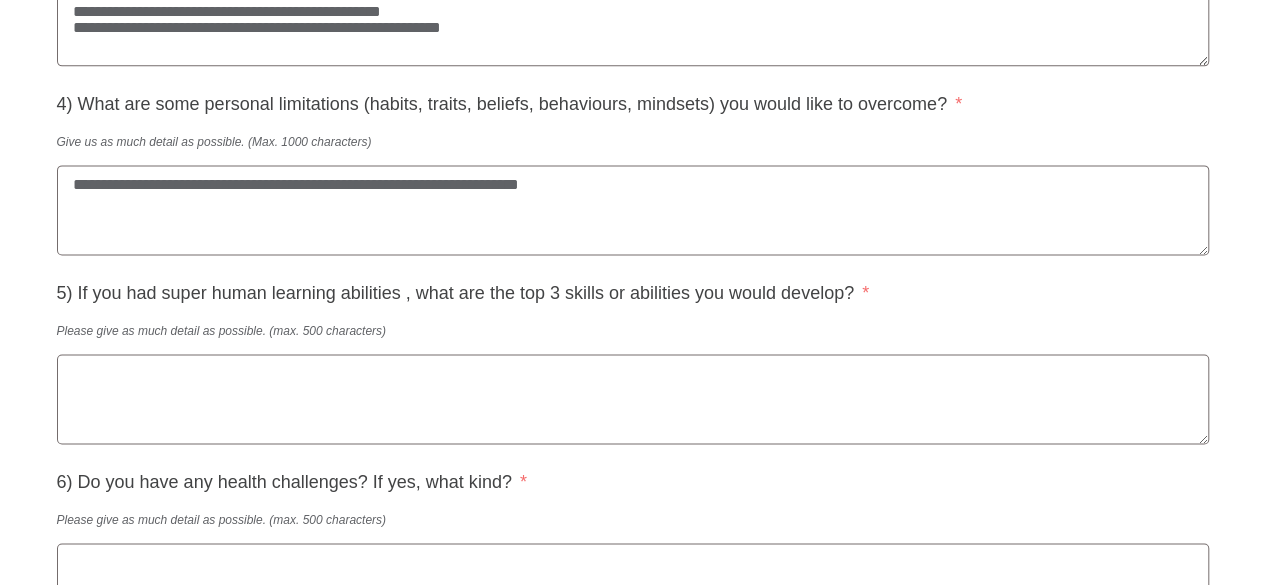 click on "**********" at bounding box center (633, 210) 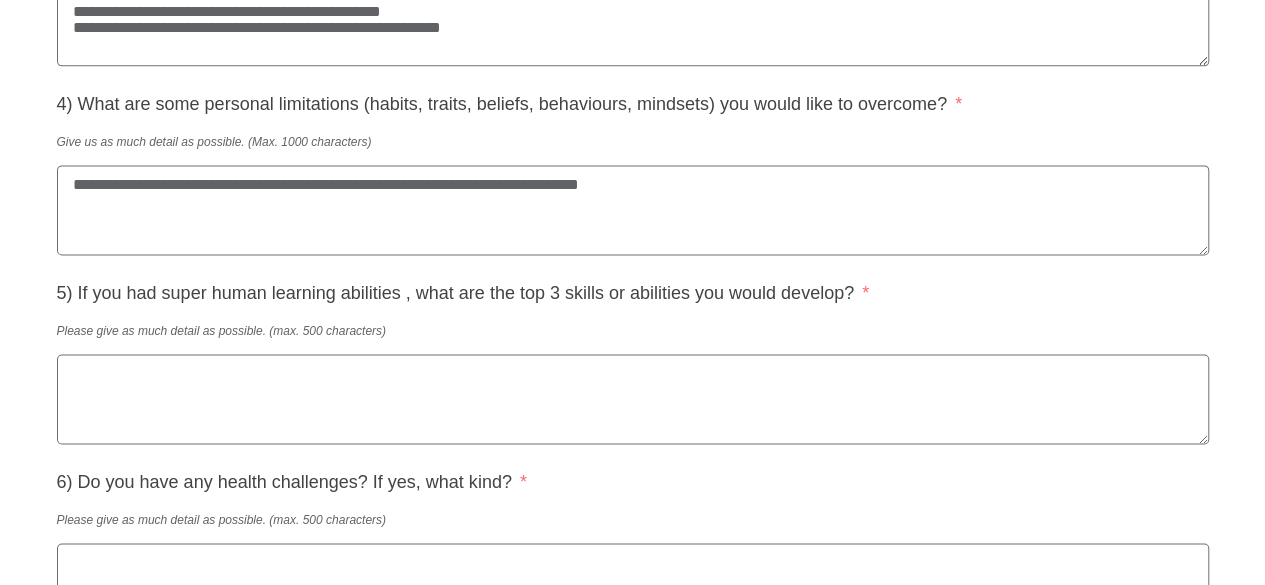 click on "**********" at bounding box center [633, 210] 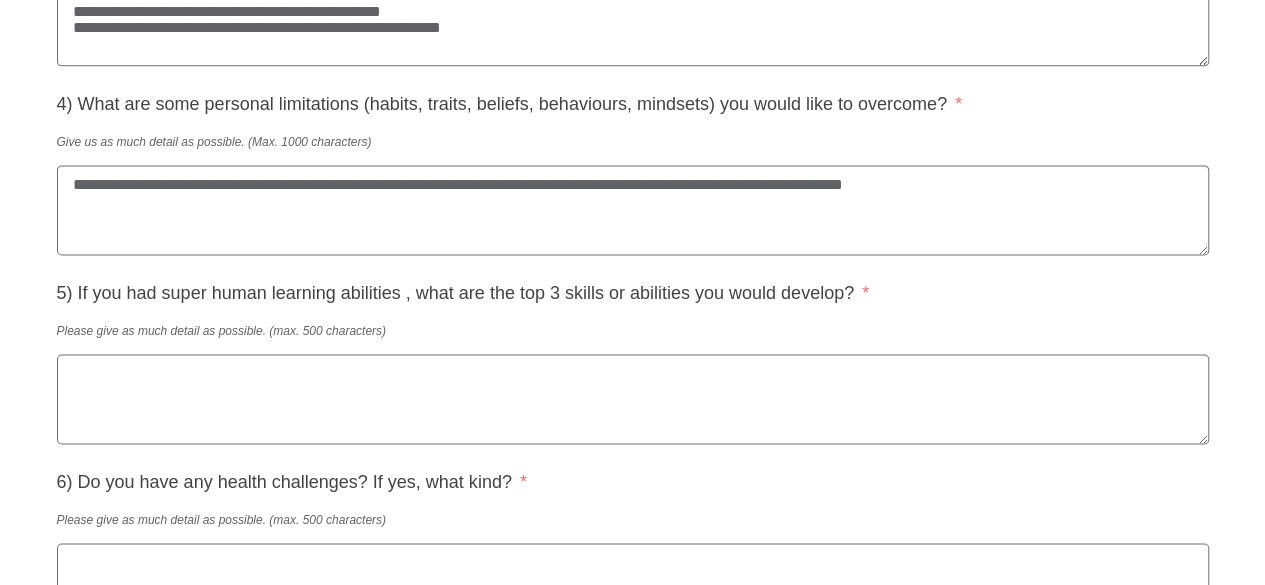 click on "**********" at bounding box center [633, 210] 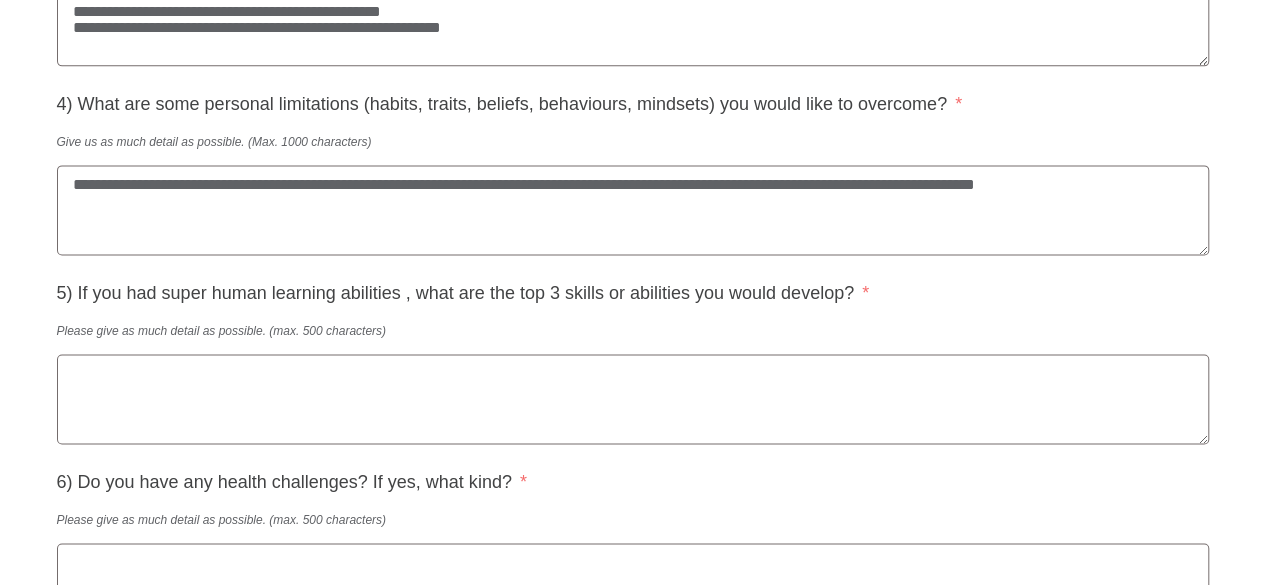 drag, startPoint x: 937, startPoint y: 201, endPoint x: 1115, endPoint y: 197, distance: 178.04494 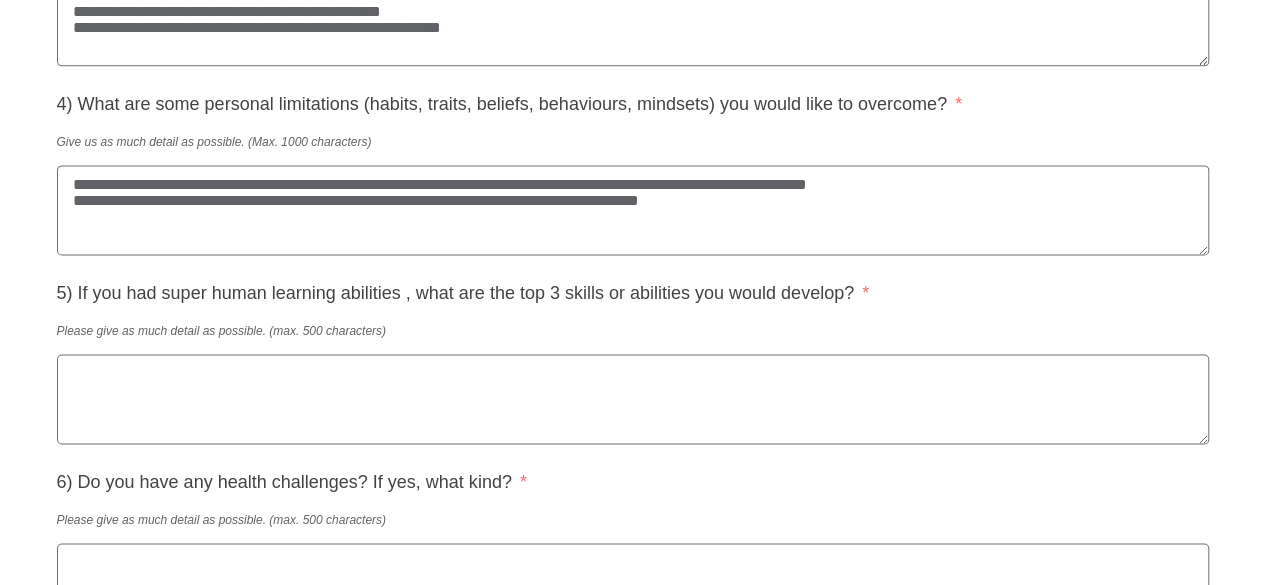 click on "**********" at bounding box center (633, 210) 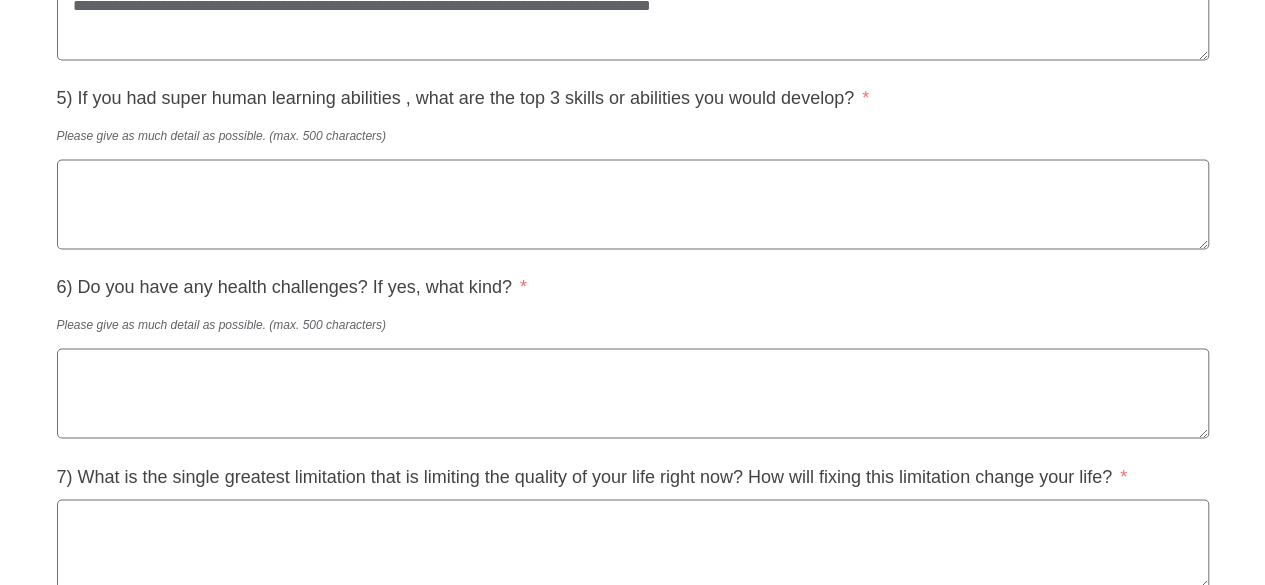 scroll, scrollTop: 1556, scrollLeft: 0, axis: vertical 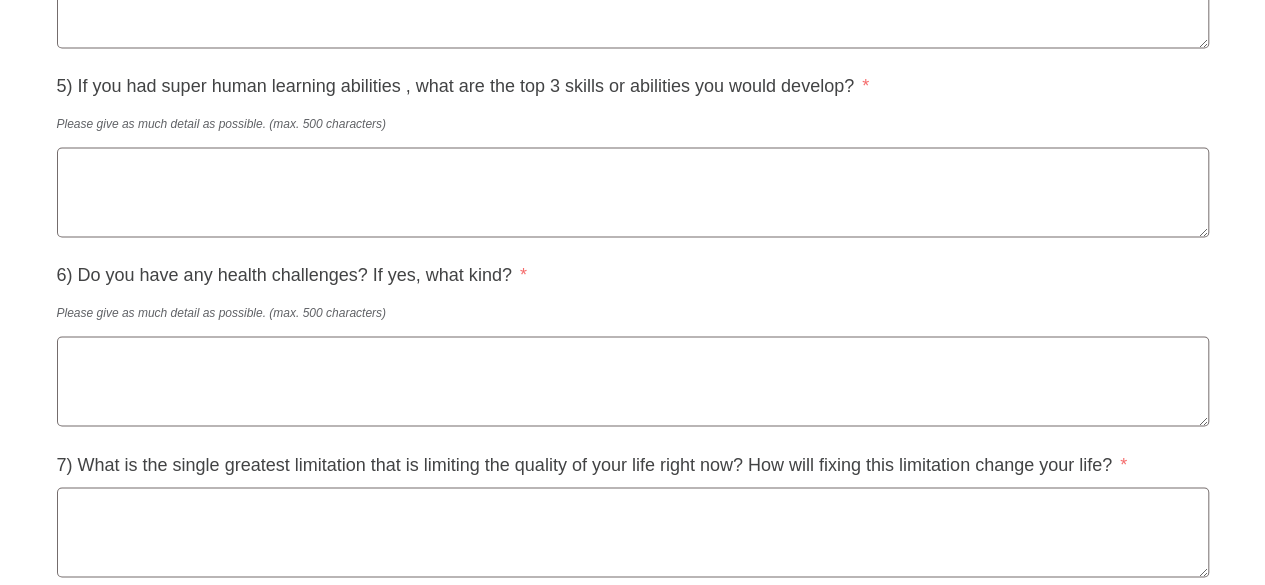 type on "**********" 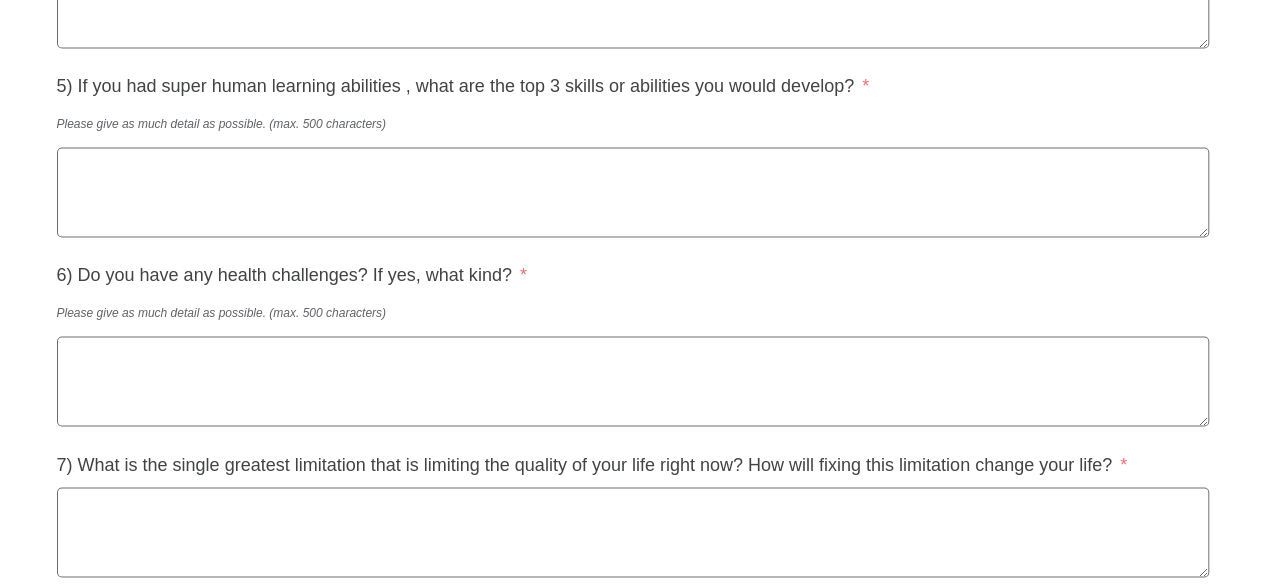 click on "5) If you had super human learning abilities , what are the top 3 skills or abilities you would develop?" at bounding box center (633, 192) 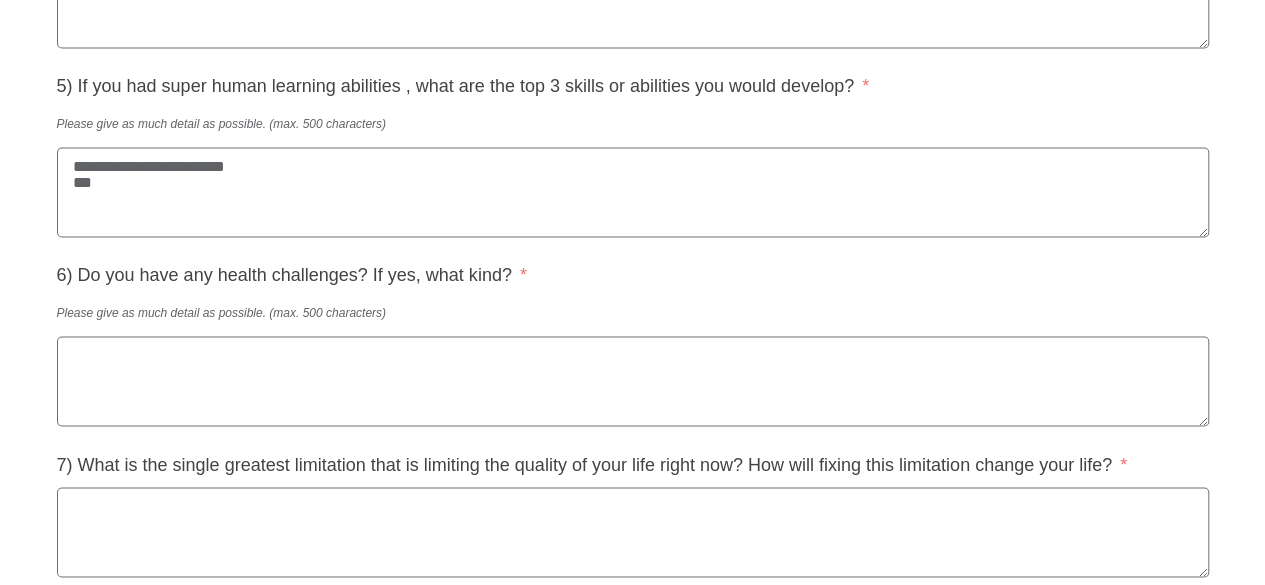 click on "**********" at bounding box center (633, 192) 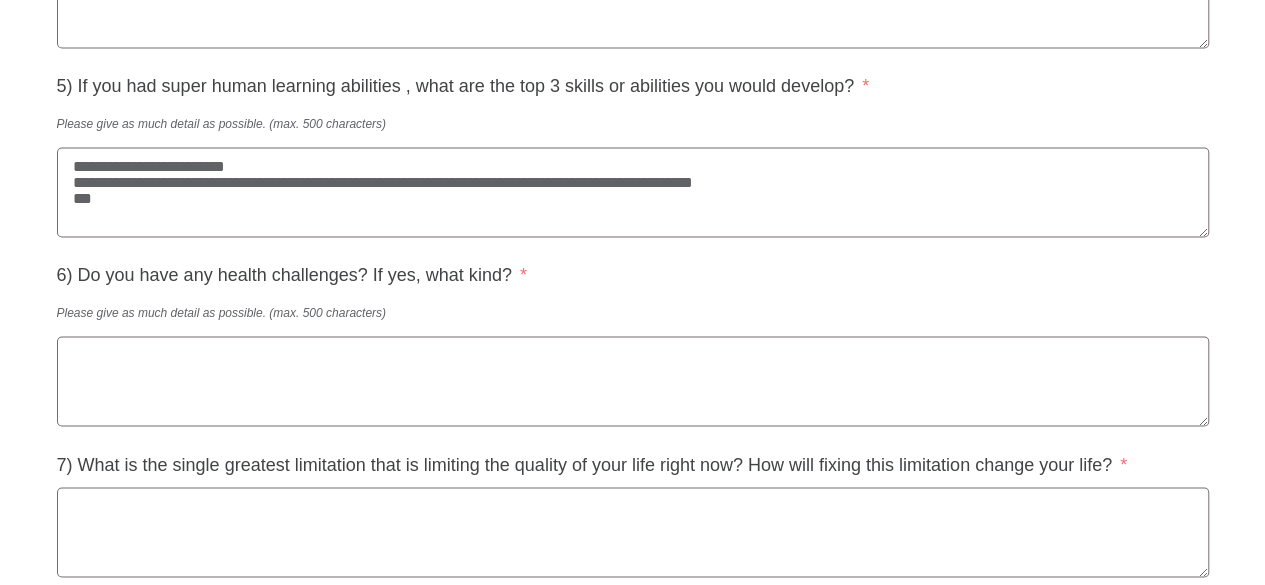 click on "**********" at bounding box center [633, 192] 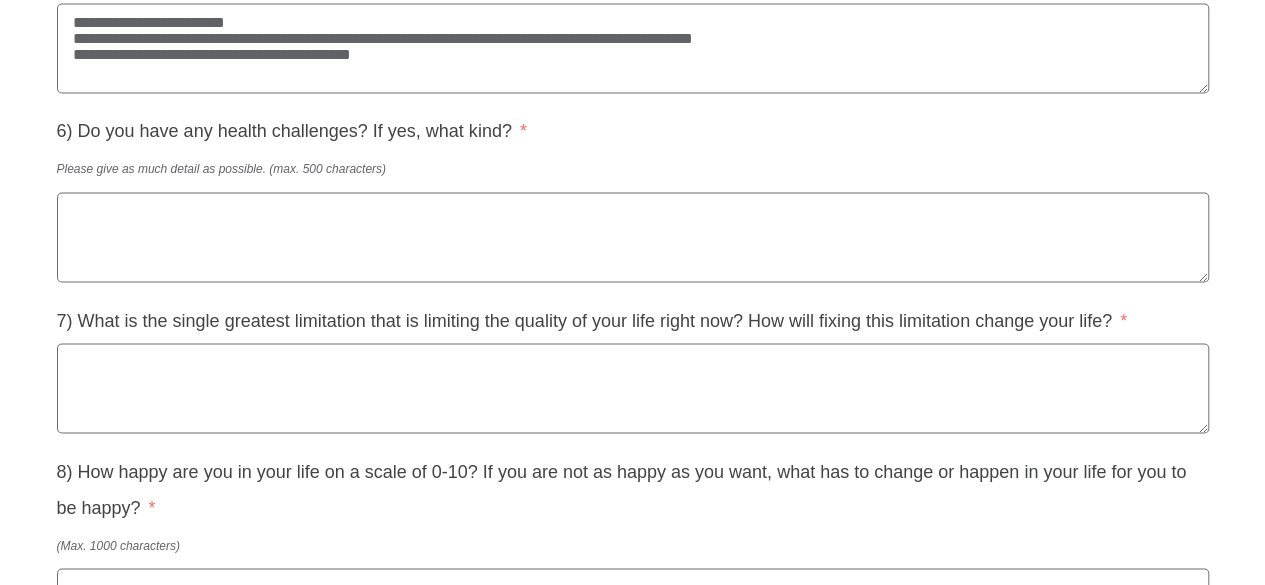 scroll, scrollTop: 1734, scrollLeft: 0, axis: vertical 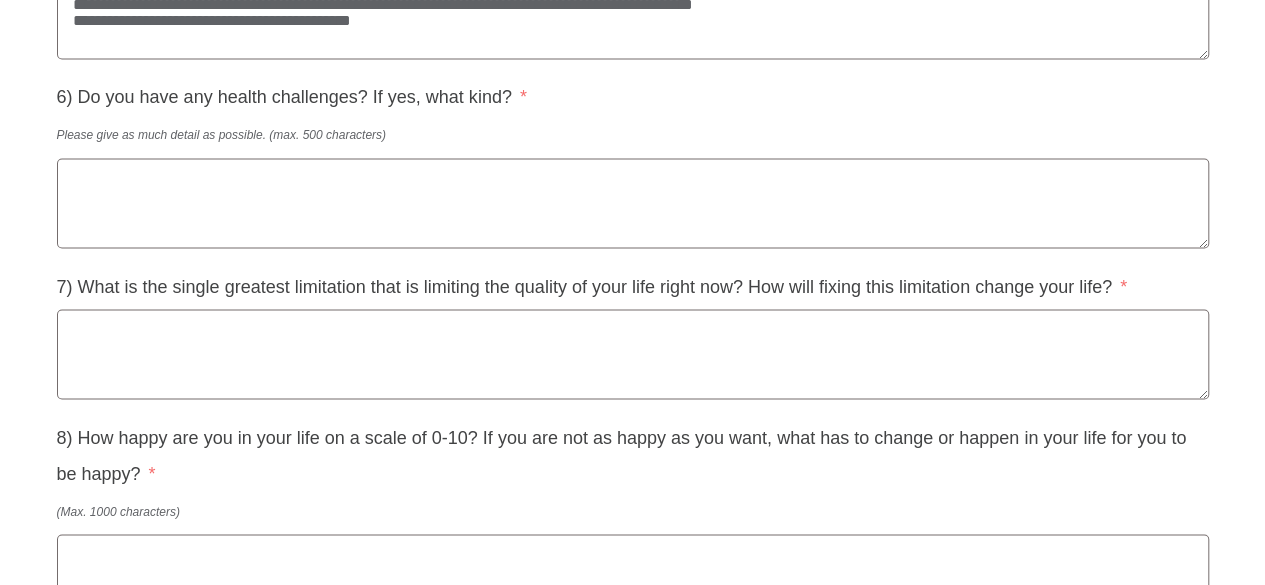 type on "**********" 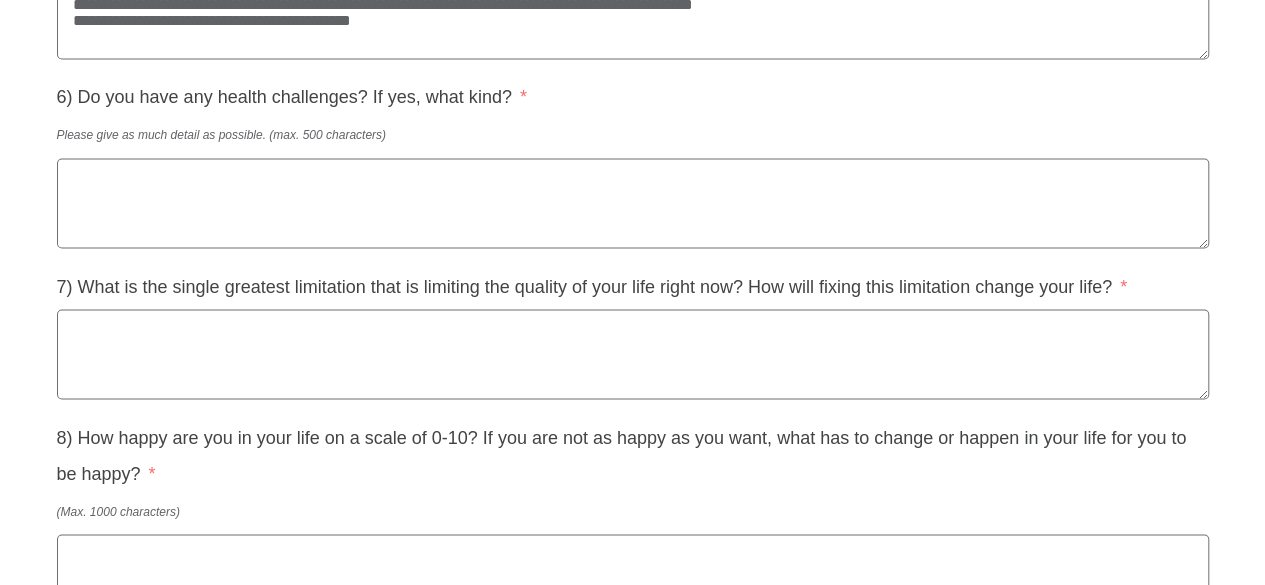 click on "6) Do you have any health challenges? If yes, what kind?" at bounding box center (633, 203) 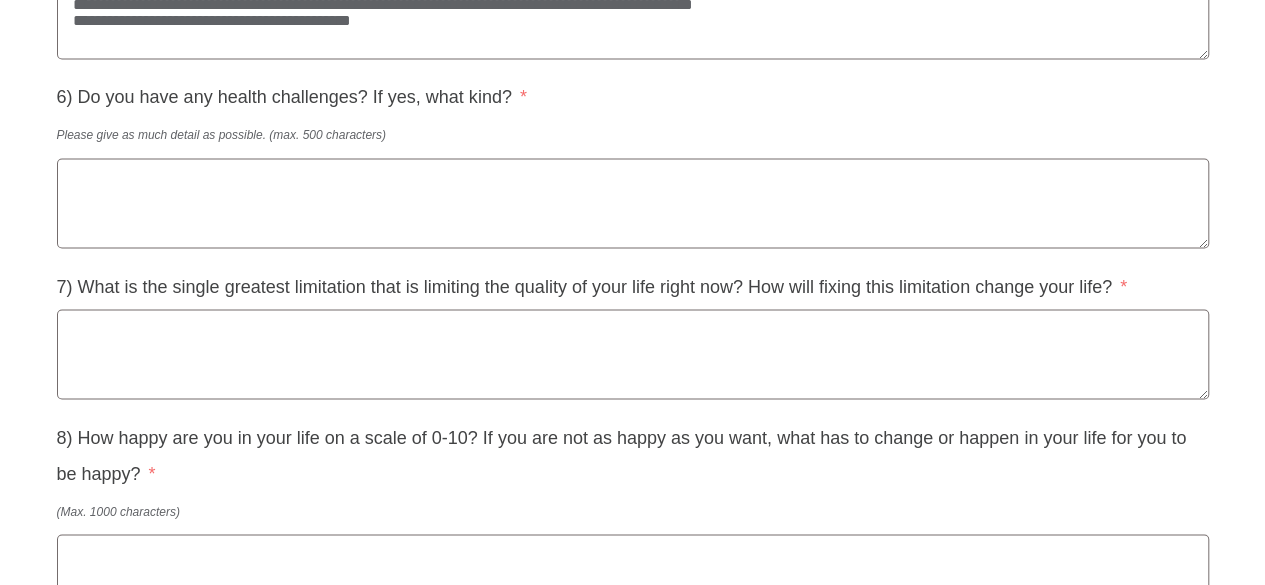 click on "6) Do you have any health challenges? If yes, what kind?" at bounding box center (633, 203) 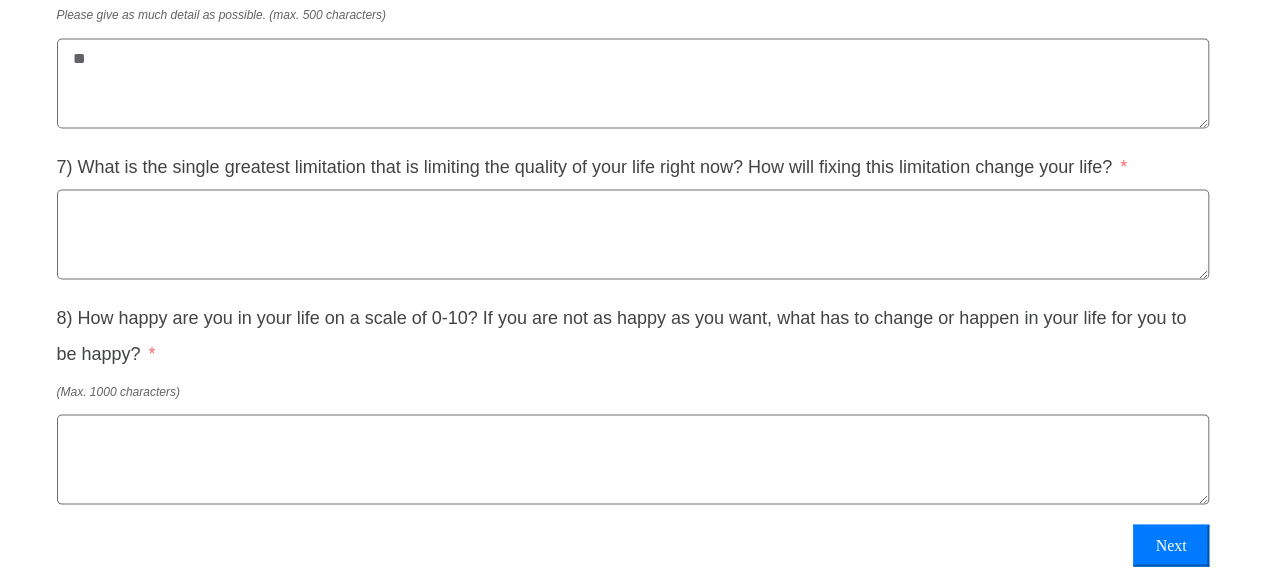 scroll, scrollTop: 1886, scrollLeft: 0, axis: vertical 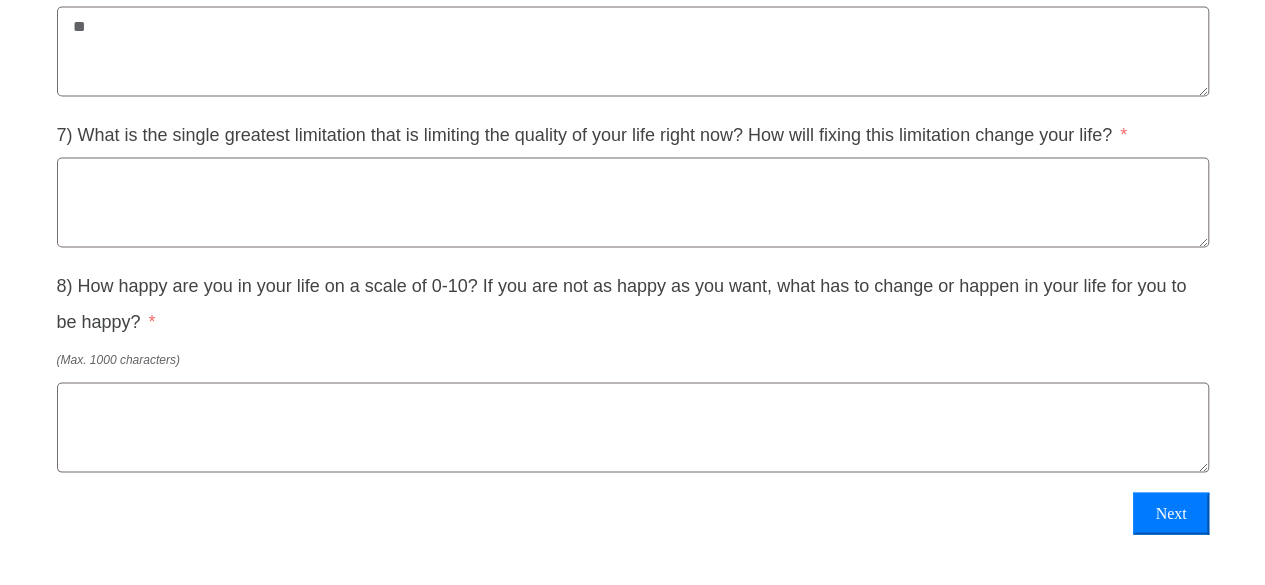 type on "**" 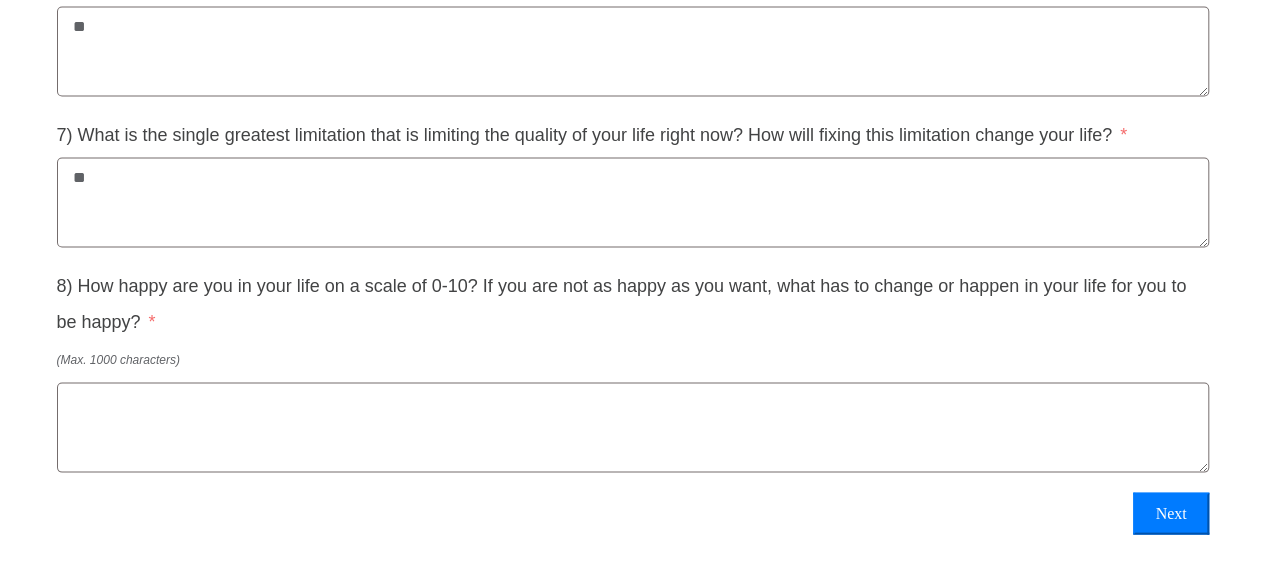type on "*" 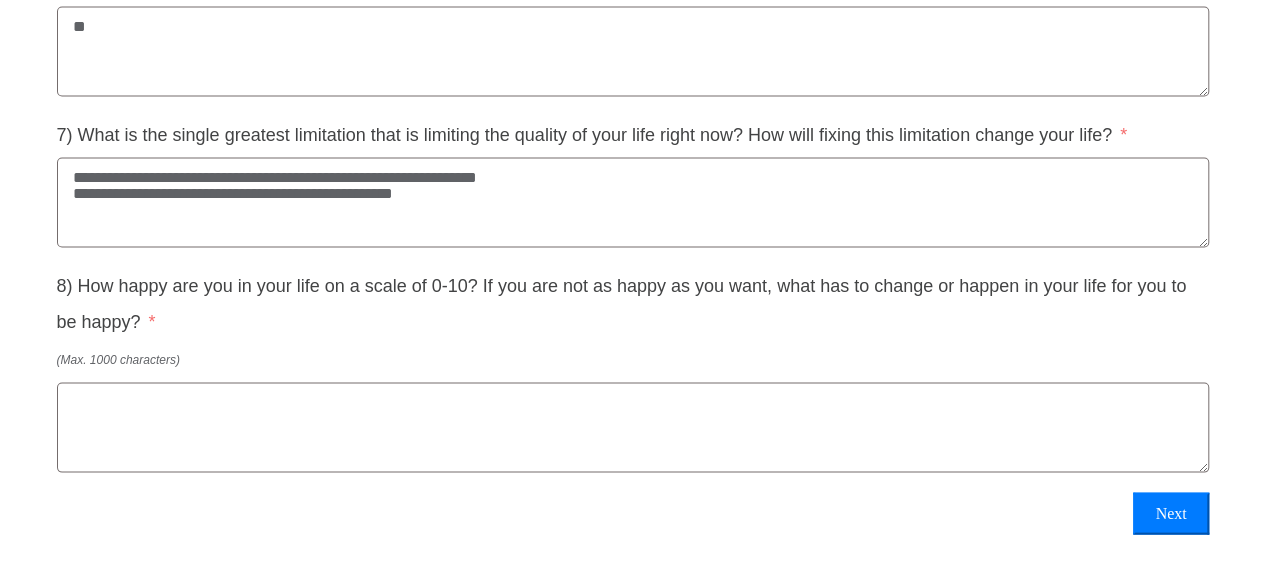 scroll, scrollTop: 1926, scrollLeft: 0, axis: vertical 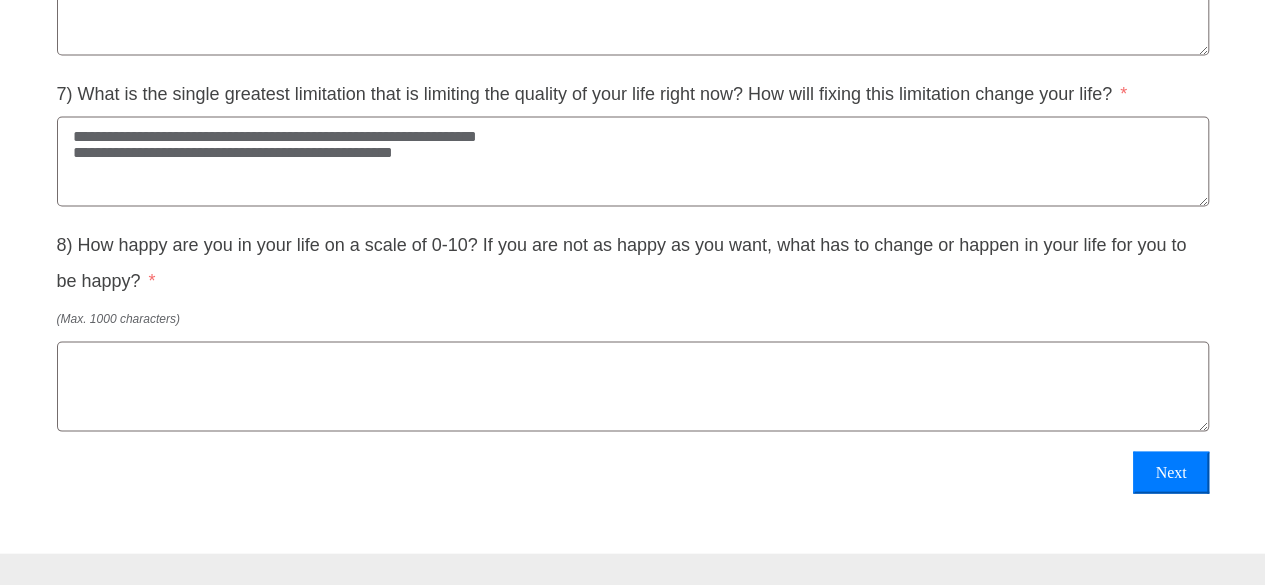 type on "**********" 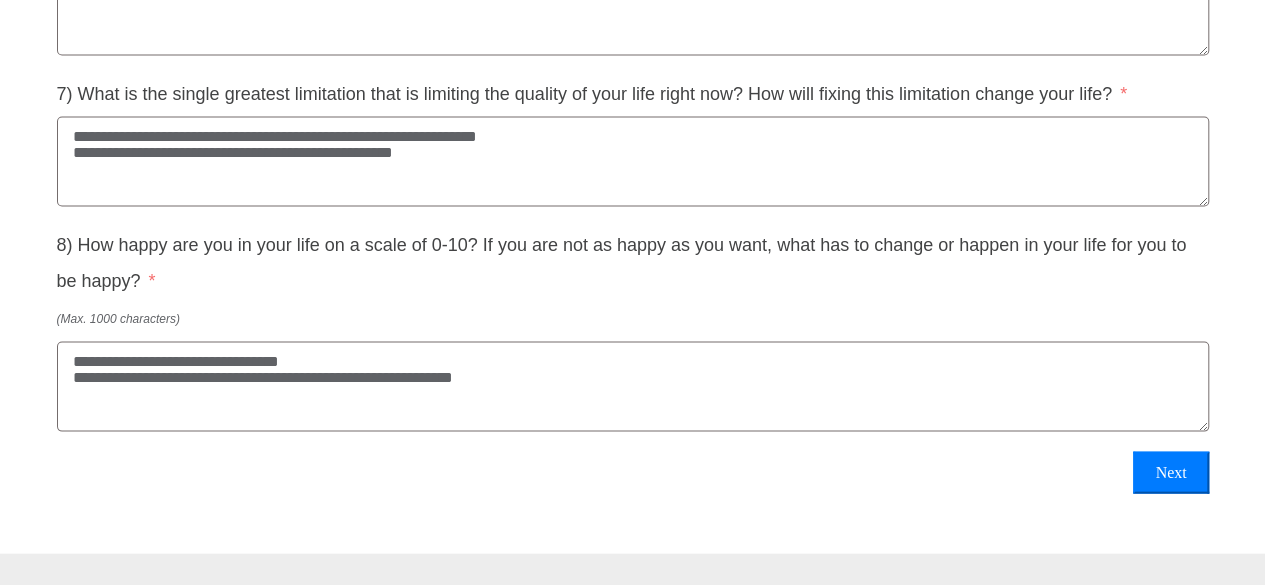 click on "**********" at bounding box center [633, 387] 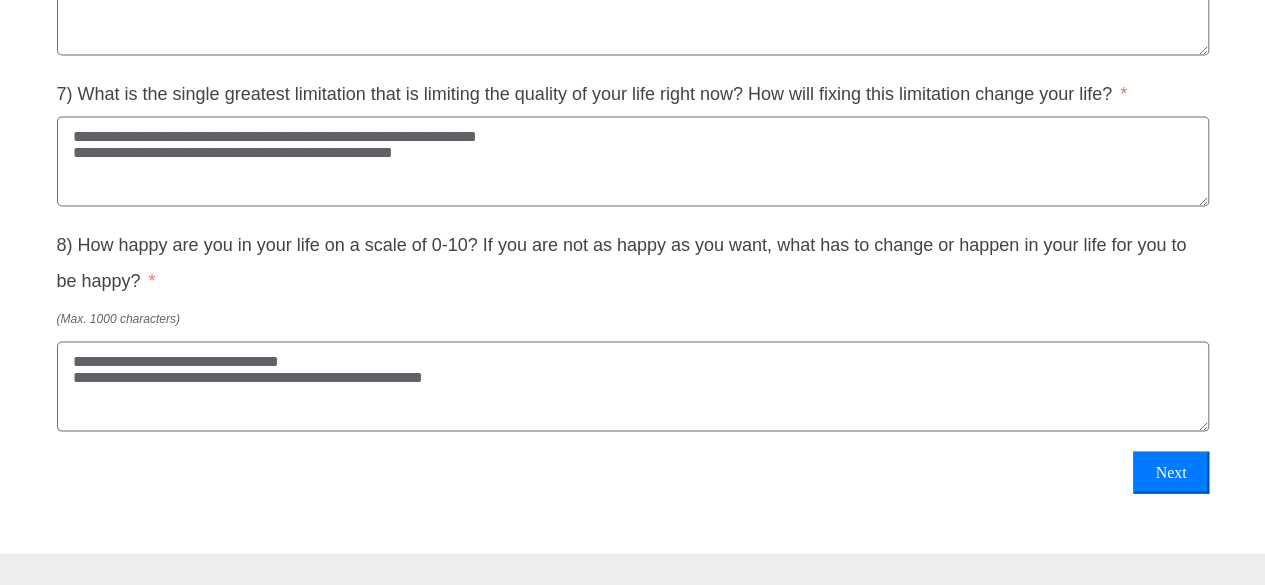 click on "**********" at bounding box center (633, 387) 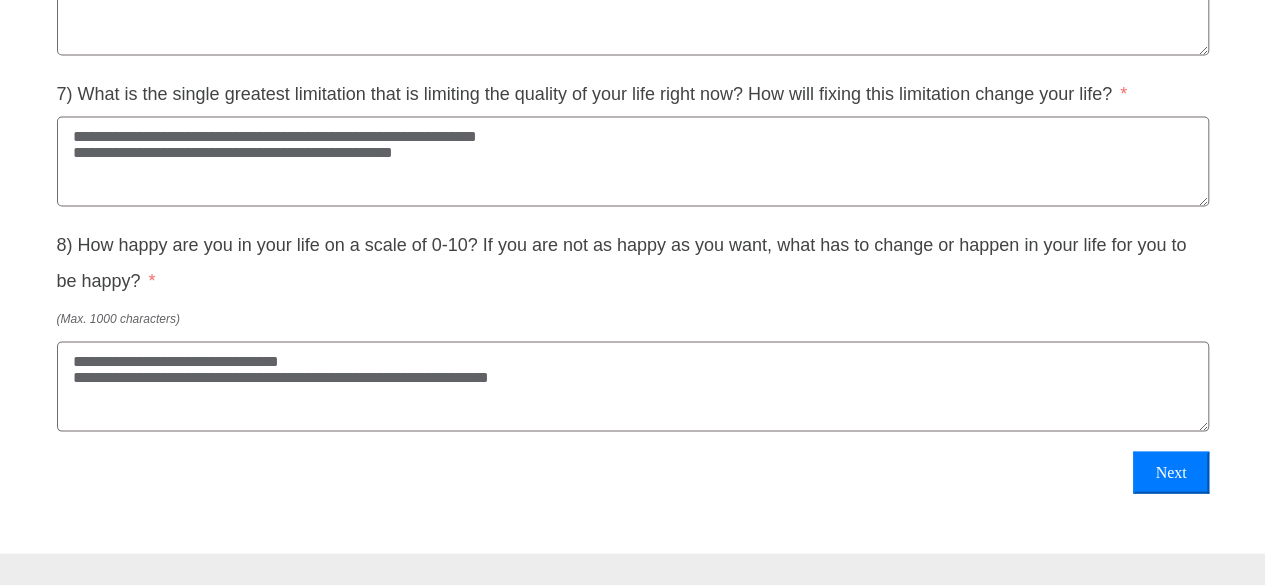 type on "**********" 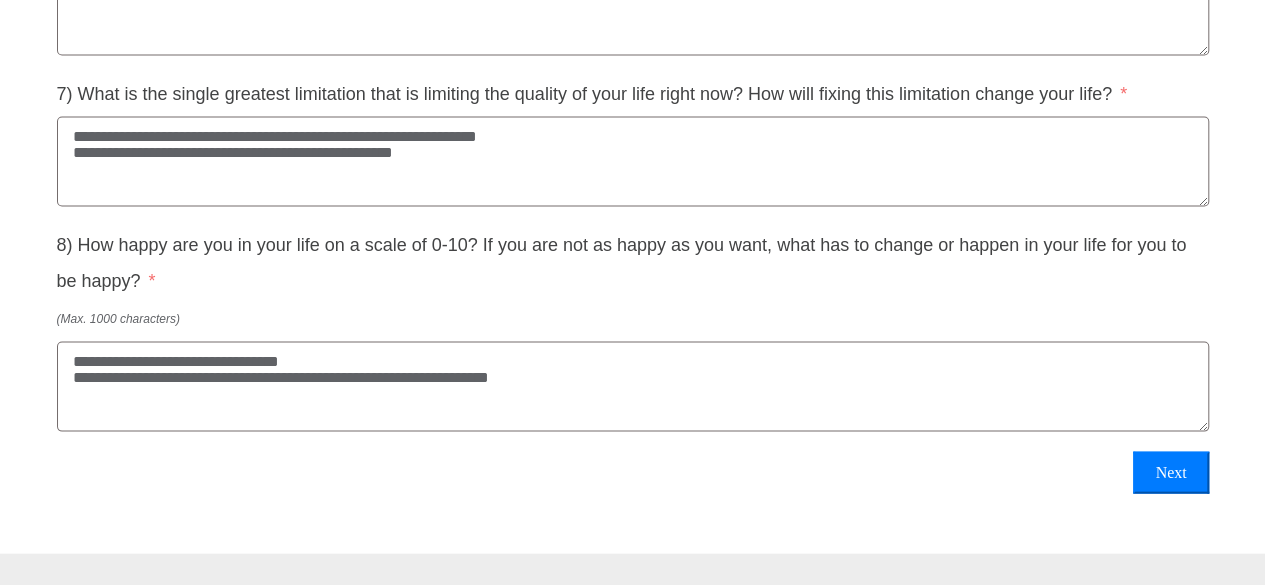 click on "Next" at bounding box center [1170, 473] 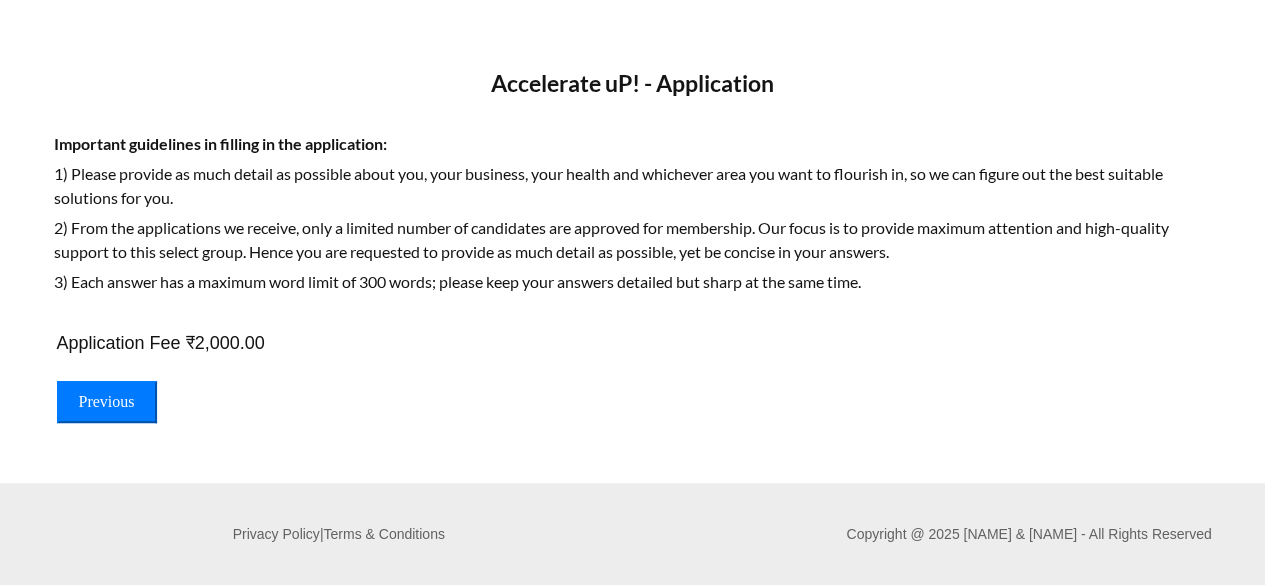 scroll, scrollTop: 134, scrollLeft: 0, axis: vertical 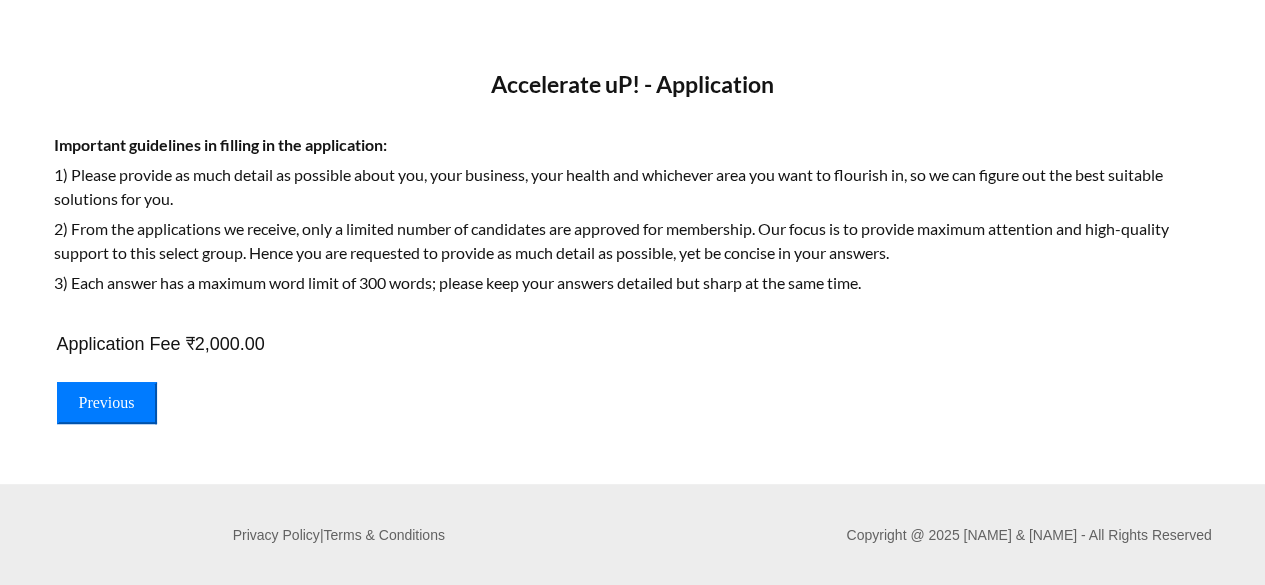 click on "Previous" at bounding box center [107, 403] 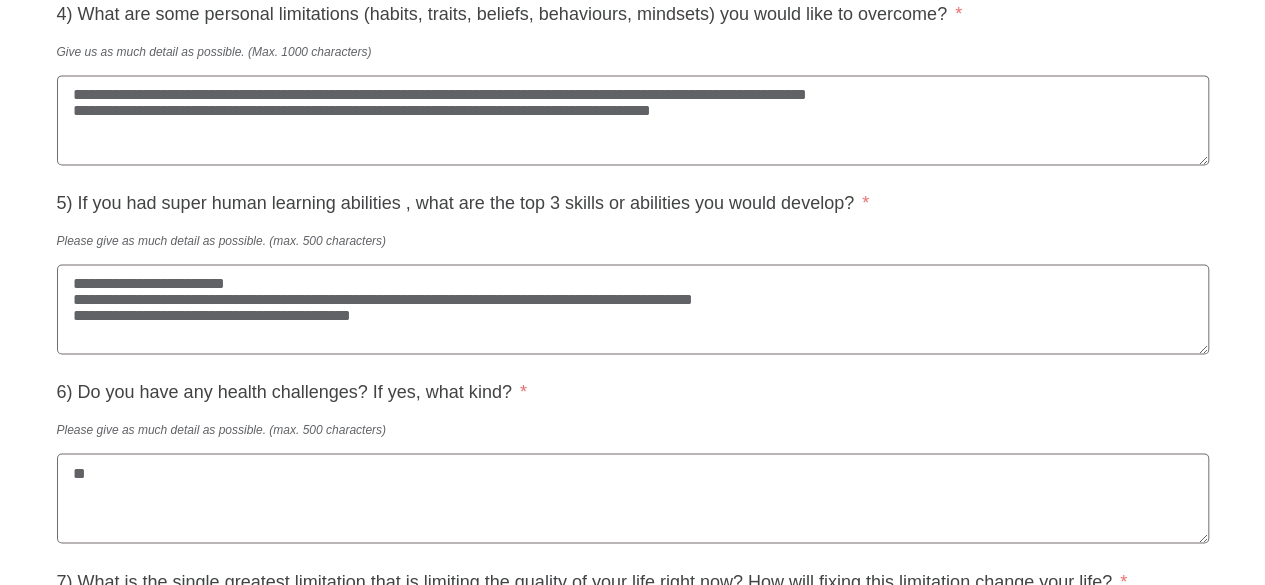 scroll, scrollTop: 2011, scrollLeft: 0, axis: vertical 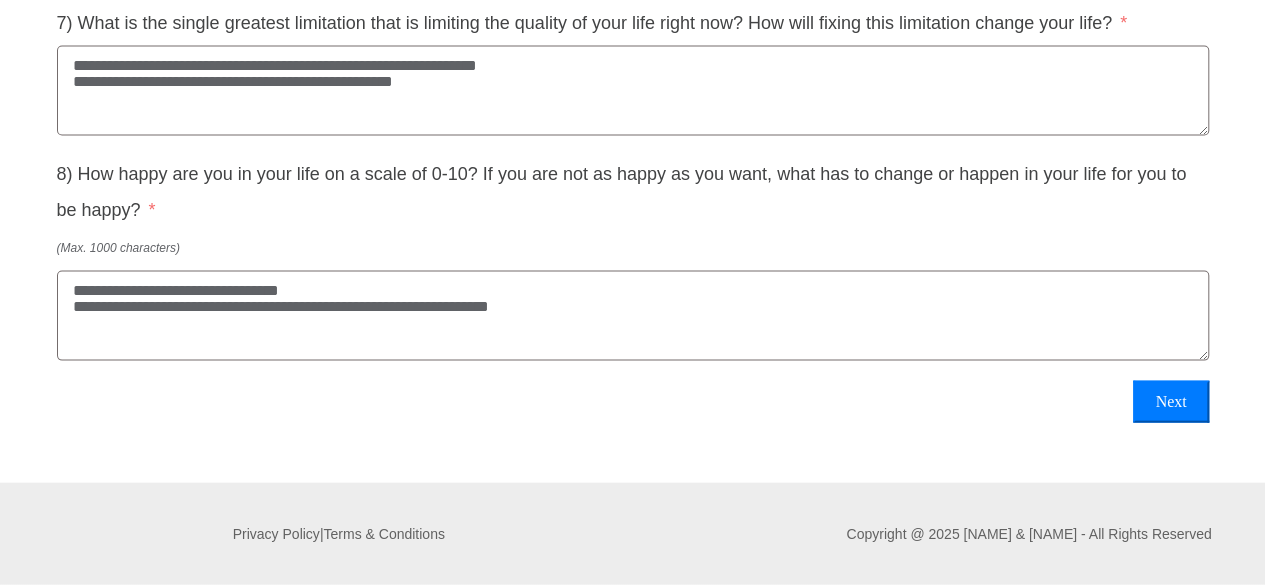 click on "Next" at bounding box center [1170, 402] 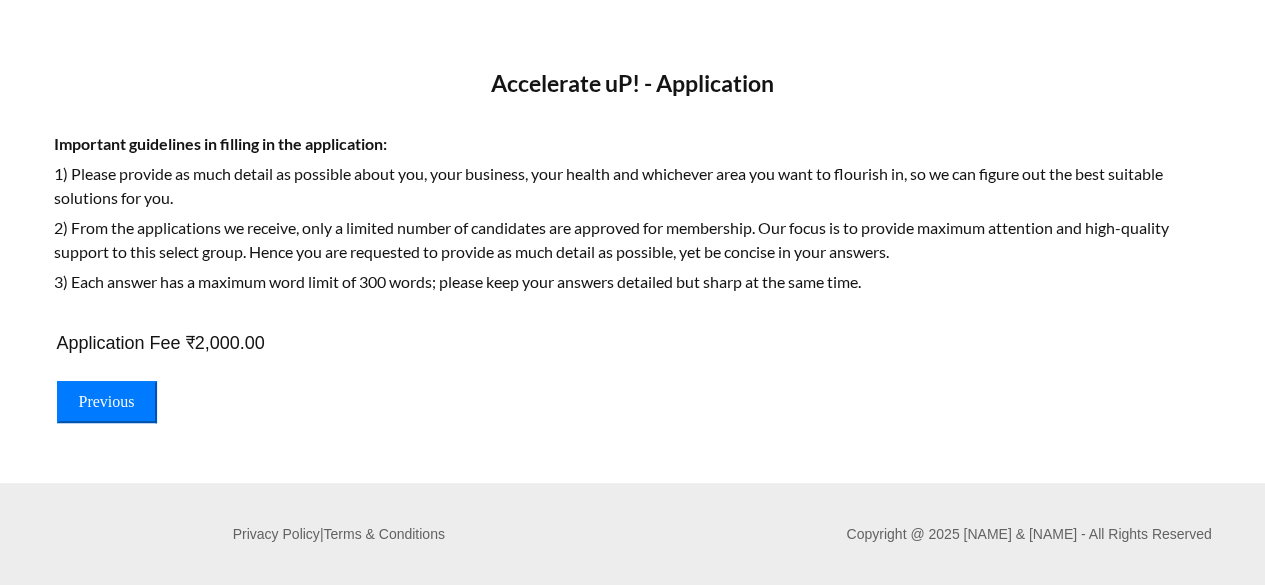 scroll, scrollTop: 134, scrollLeft: 0, axis: vertical 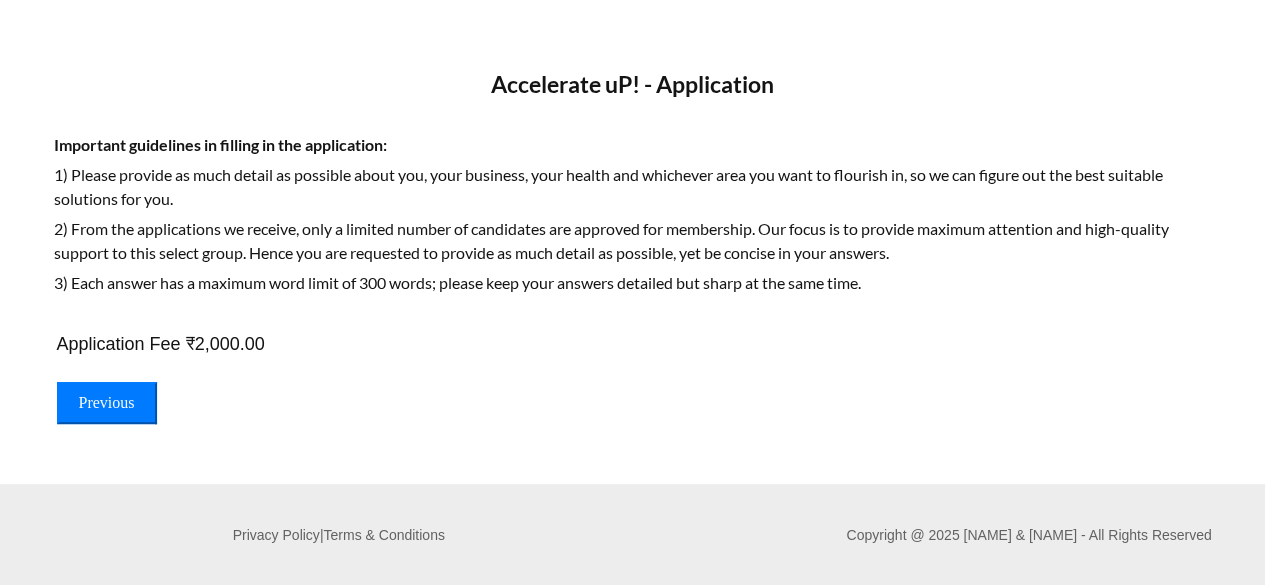 click on "**********" at bounding box center (633, 382) 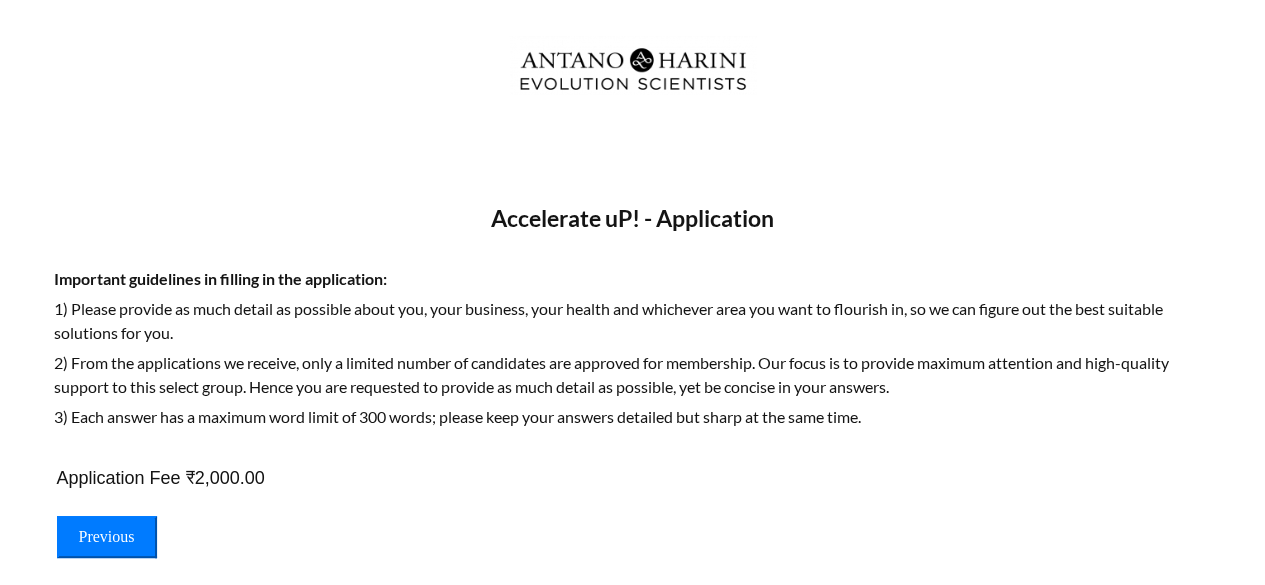 scroll, scrollTop: 134, scrollLeft: 0, axis: vertical 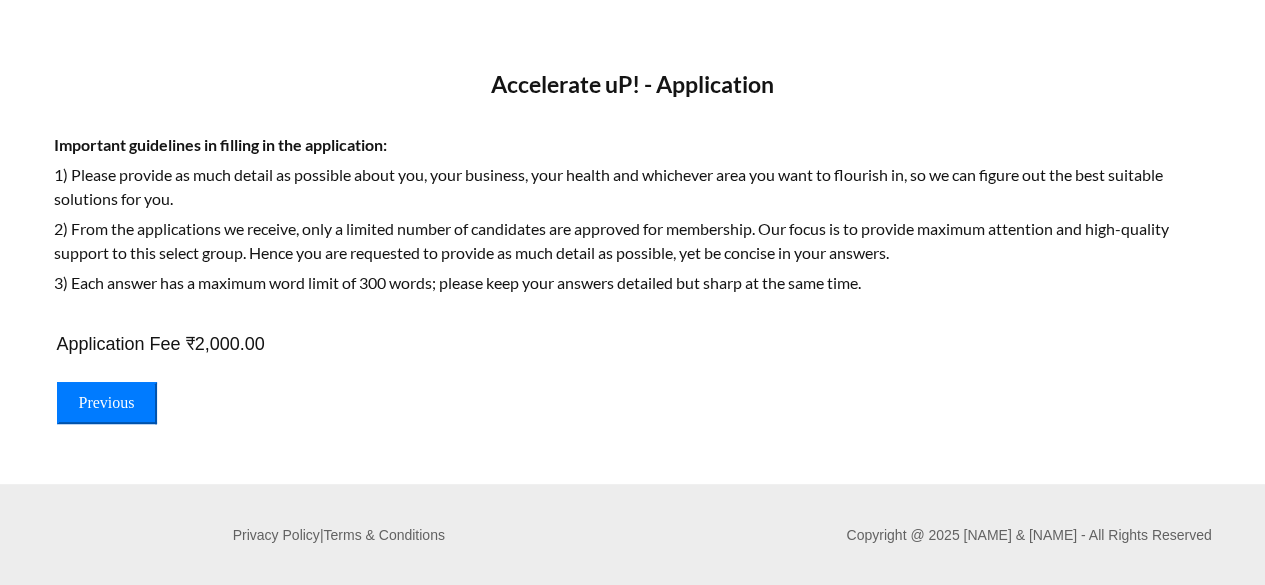 click on "Application Fee" at bounding box center (119, 344) 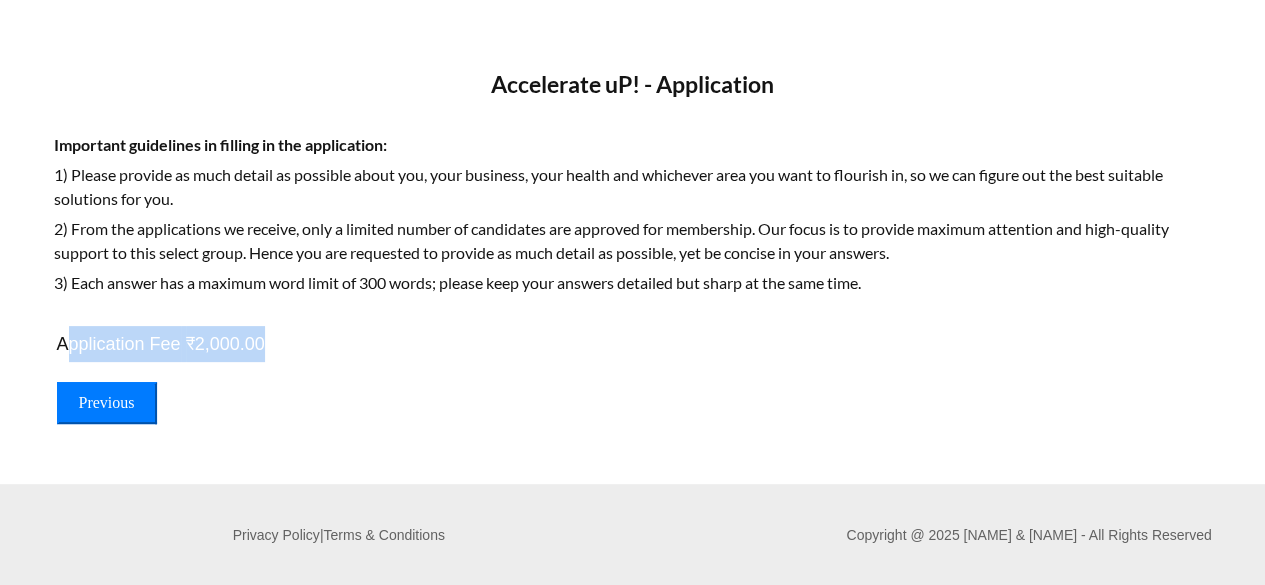 drag, startPoint x: 64, startPoint y: 331, endPoint x: 302, endPoint y: 352, distance: 238.92467 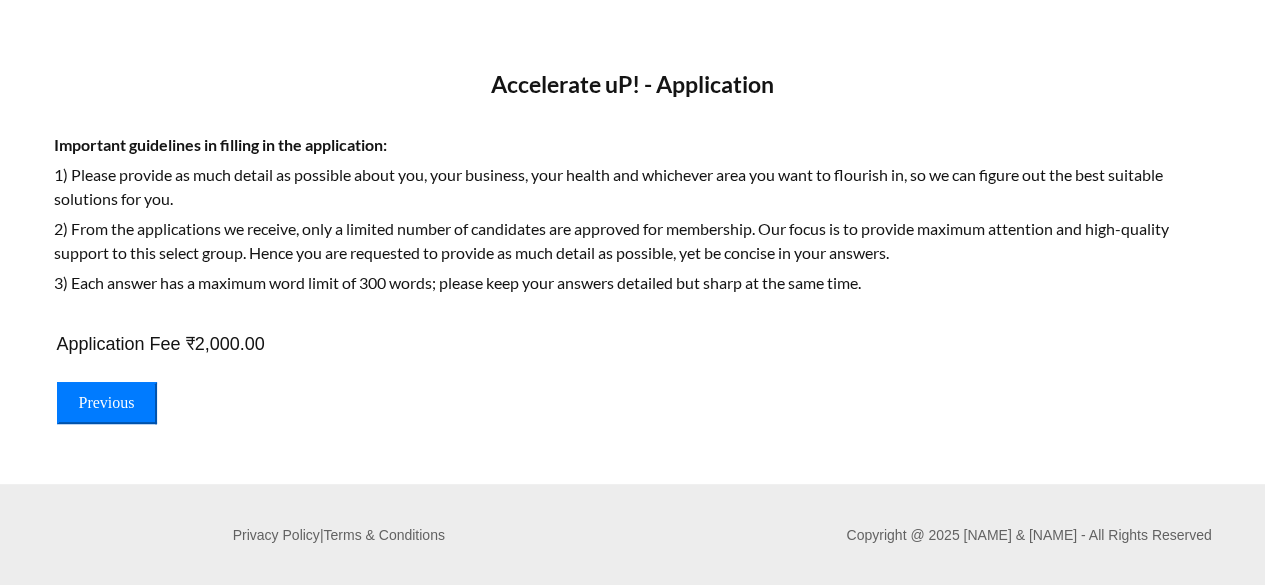 click on "Previous" at bounding box center [107, 403] 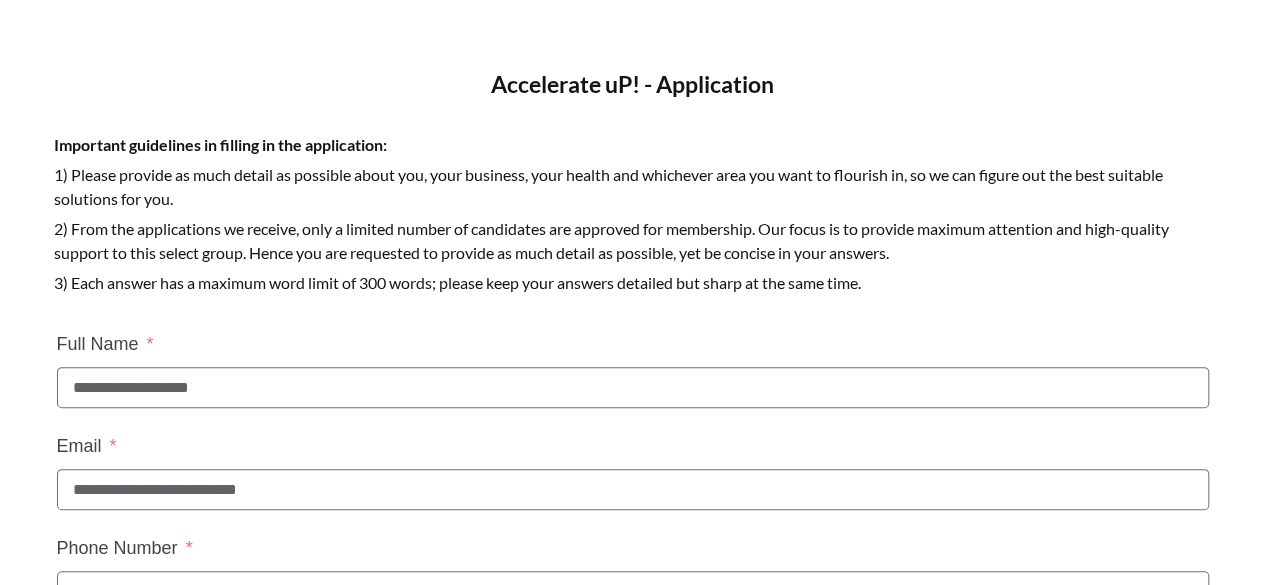 scroll, scrollTop: 0, scrollLeft: 0, axis: both 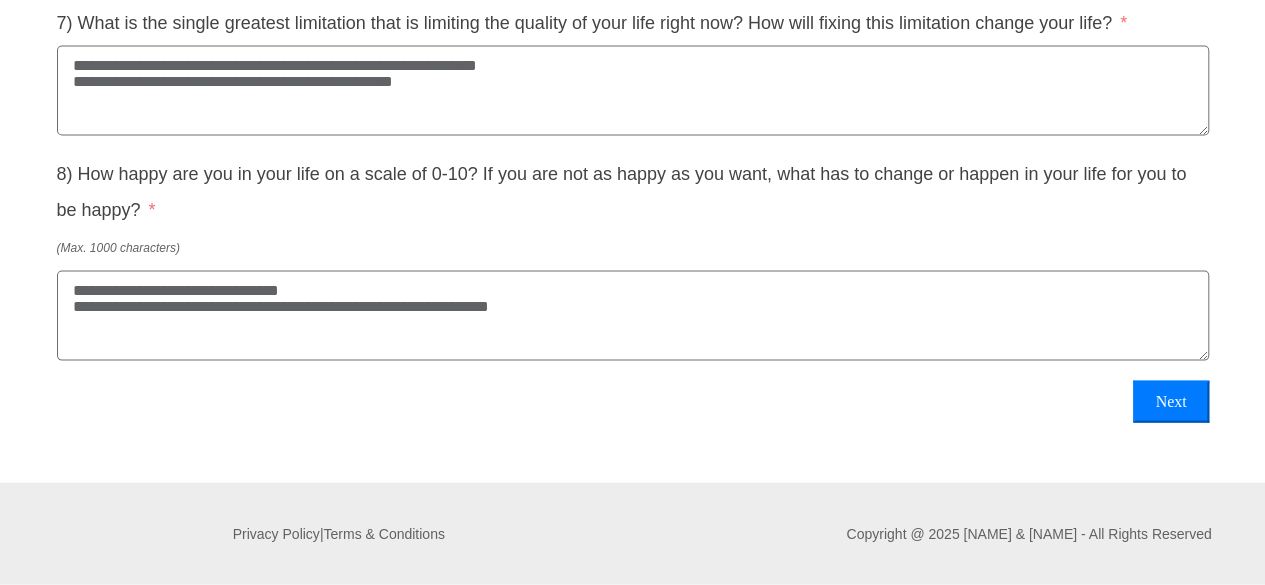click on "**********" at bounding box center (633, 316) 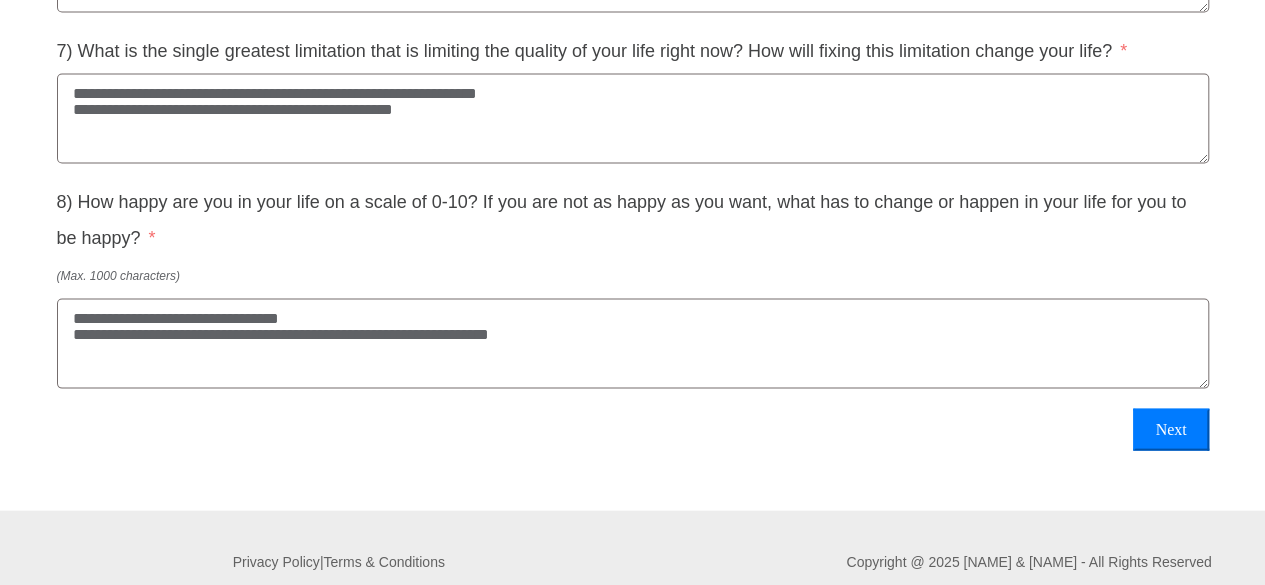 scroll, scrollTop: 2011, scrollLeft: 0, axis: vertical 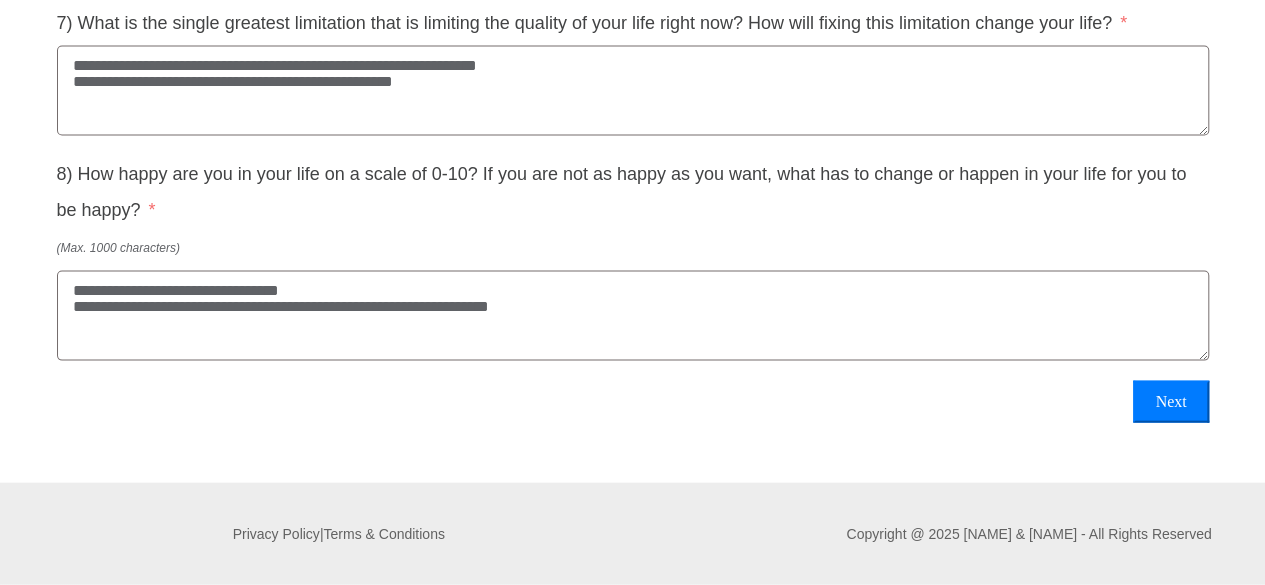 click on "Next" at bounding box center (1170, 402) 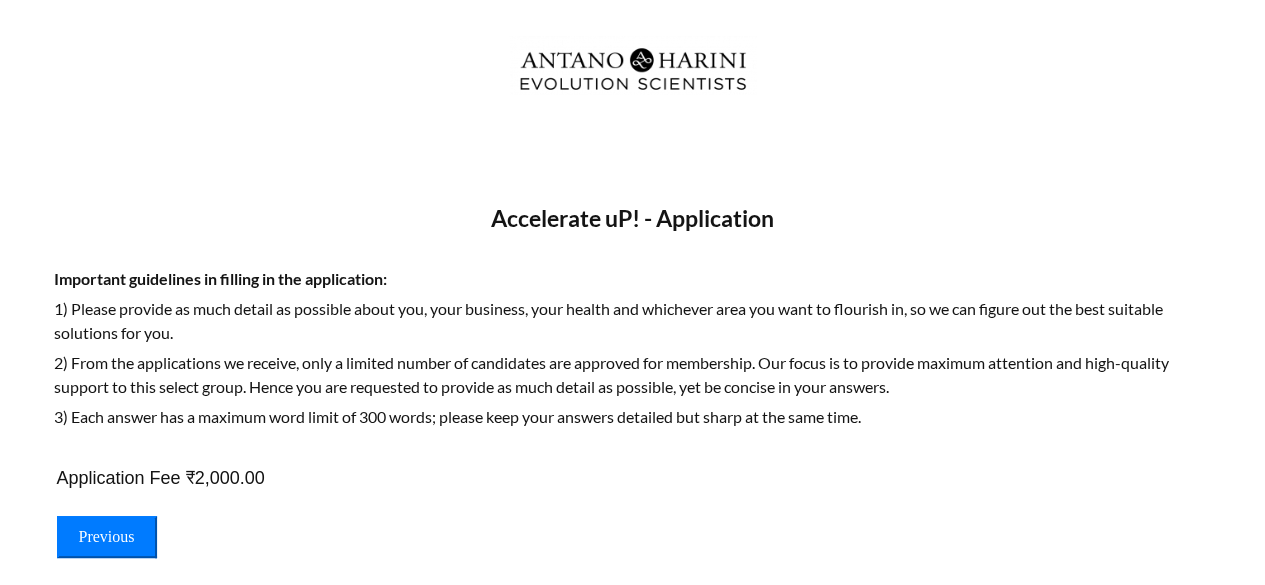 scroll, scrollTop: 134, scrollLeft: 0, axis: vertical 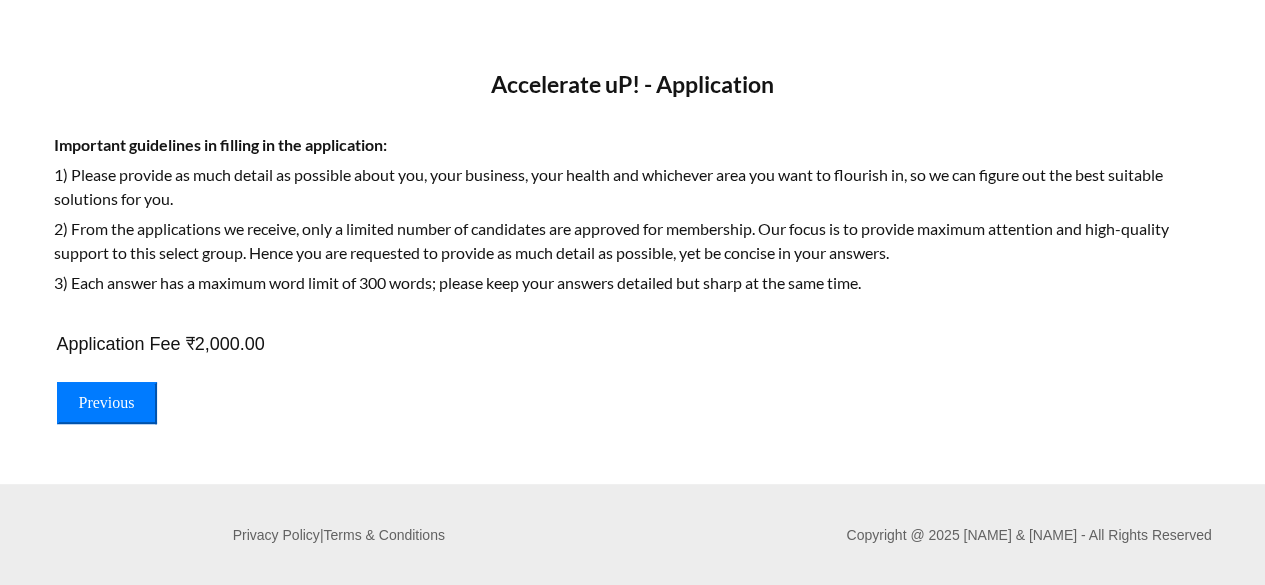 click on "Accelerate uP! - Application Important guidelines in filling in the application: 1) Please provide as much detail as possible about you, your business, your health and whichever area you want to flourish in, so we can figure out the best suitable solutions for you. 2) From the applications we receive, only a limited number of candidates are approved for membership. Our focus is to provide maximum attention and high-quality support to this select group. Hence you are requested to provide as much detail as possible, yet be concise in your answers. 3) Each answer has a maximum word limit of 300 words; please keep your answers detailed but sharp at the same time.
Application - Accelerate uP! Δ Step 2 of 2 -
100%
Full Name [NAME] Email [EMAIL] Phone Number [PHONE] Age [AGE] Give us as much detail as possible. (Max. 1000 characters) 2) What do you do by Profession? **" at bounding box center (633, 249) 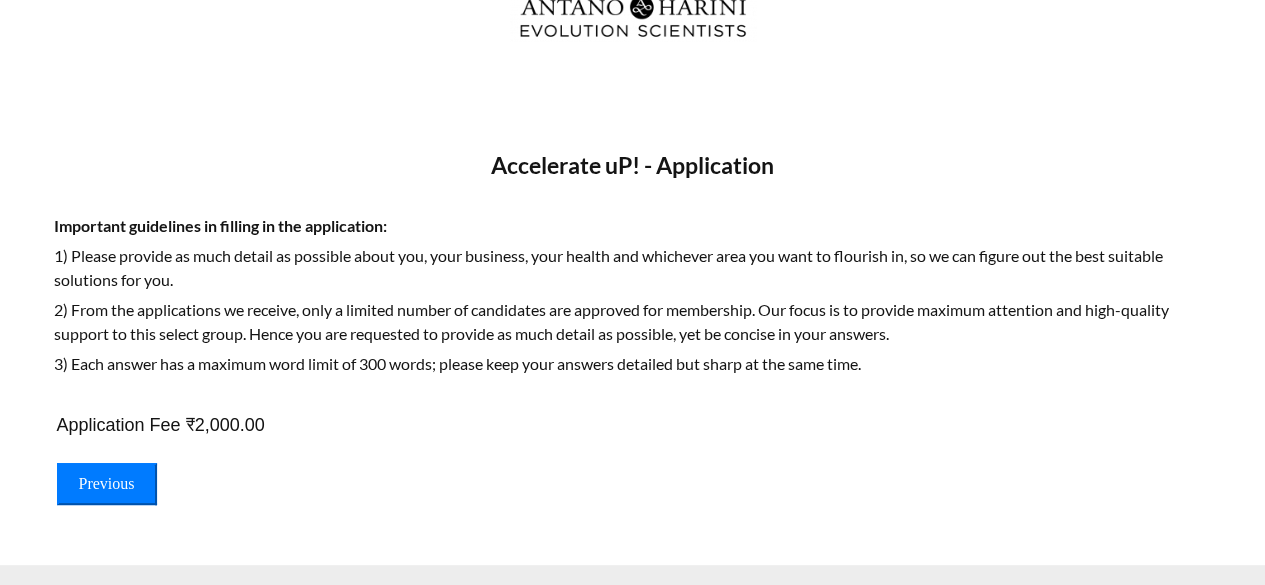 scroll, scrollTop: 68, scrollLeft: 0, axis: vertical 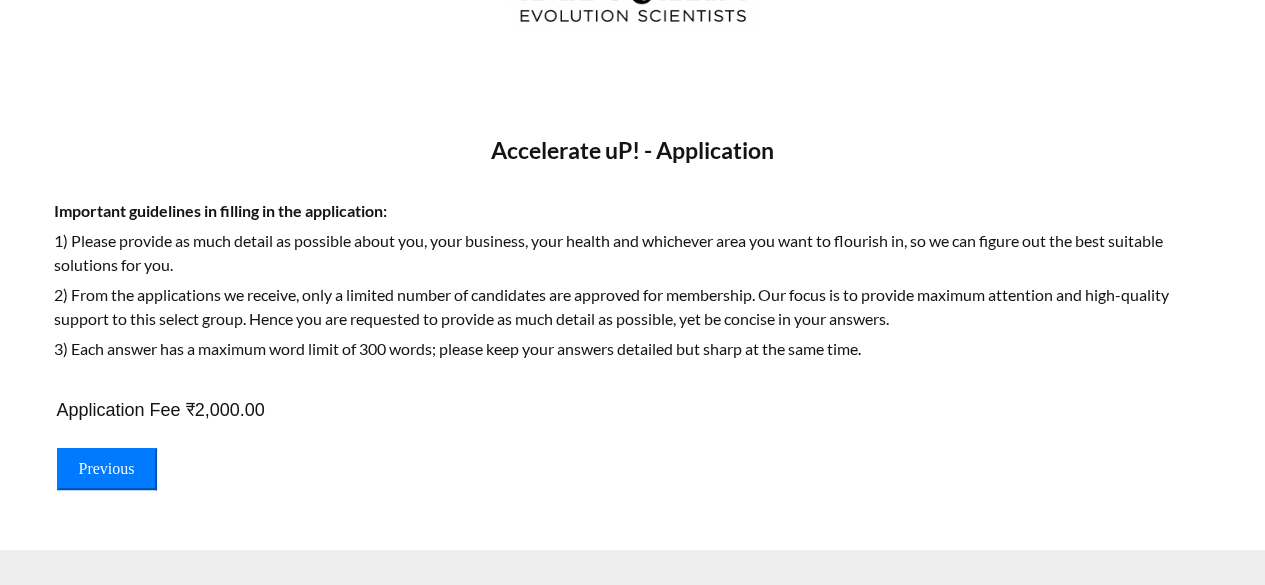 click on "Previous" at bounding box center (107, 469) 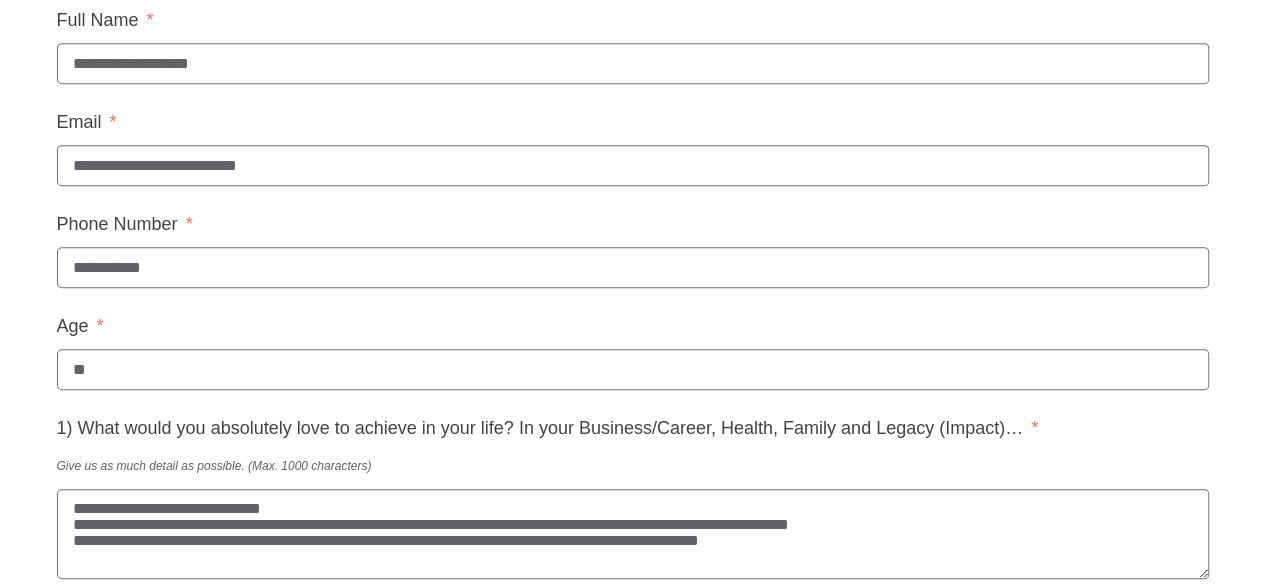 scroll, scrollTop: 462, scrollLeft: 0, axis: vertical 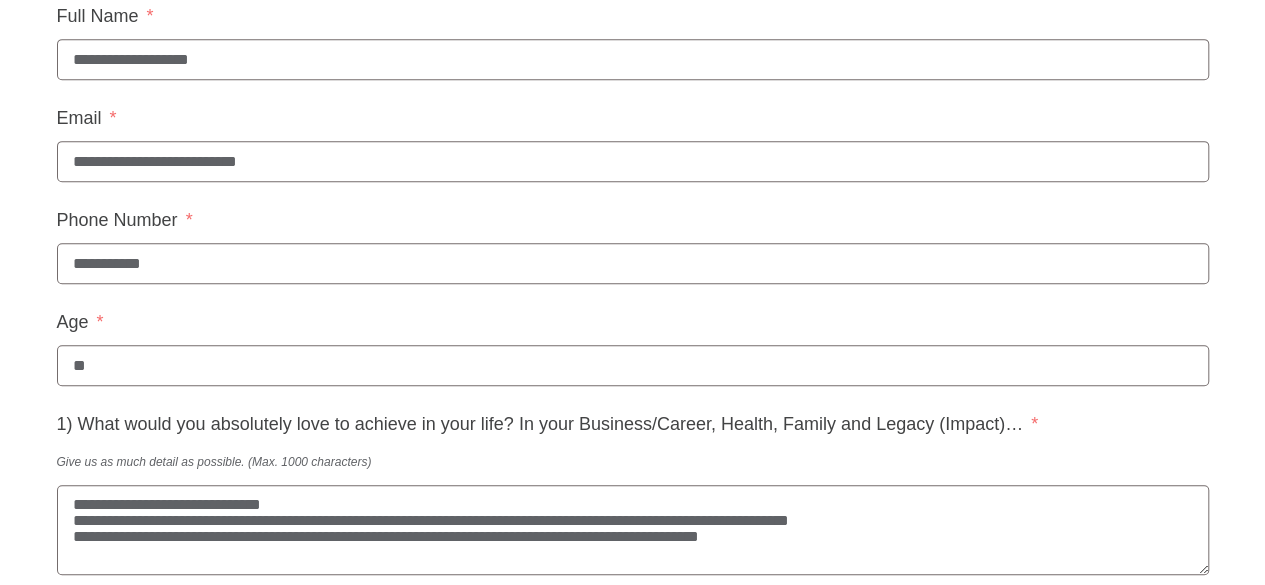 drag, startPoint x: 84, startPoint y: 278, endPoint x: 70, endPoint y: 276, distance: 14.142136 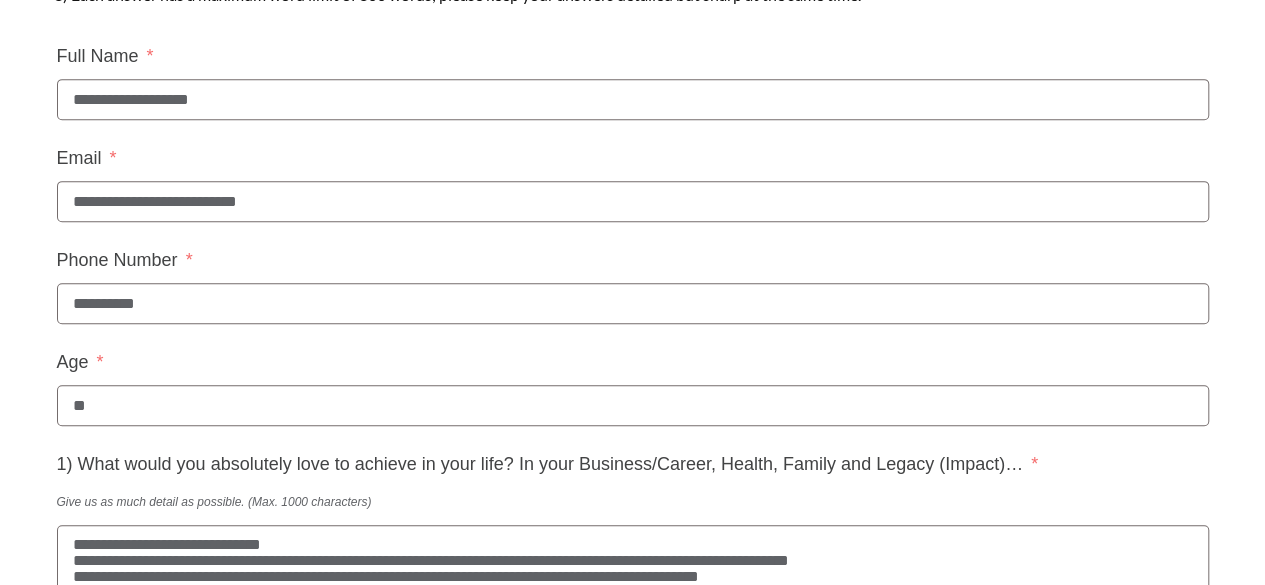 scroll, scrollTop: 420, scrollLeft: 0, axis: vertical 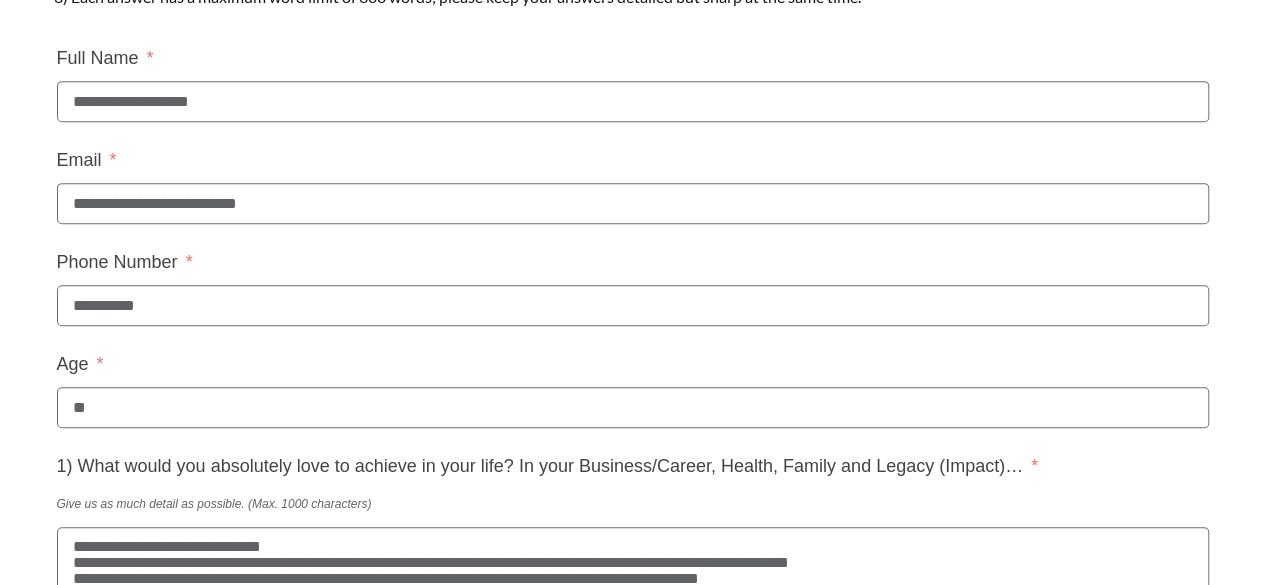 type on "**********" 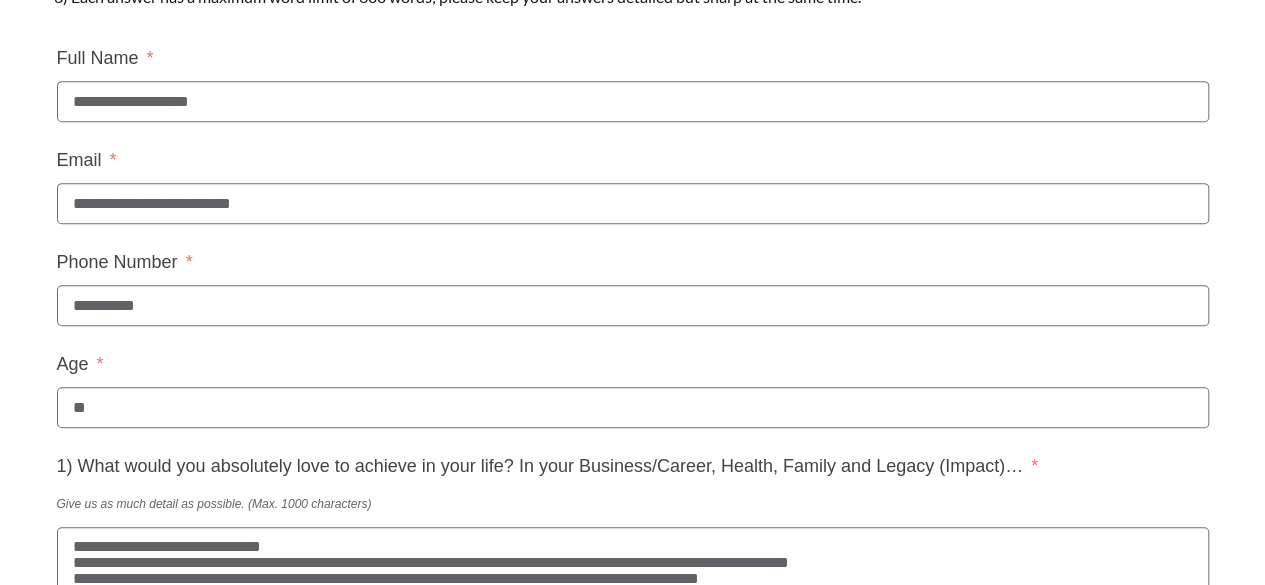 type on "**********" 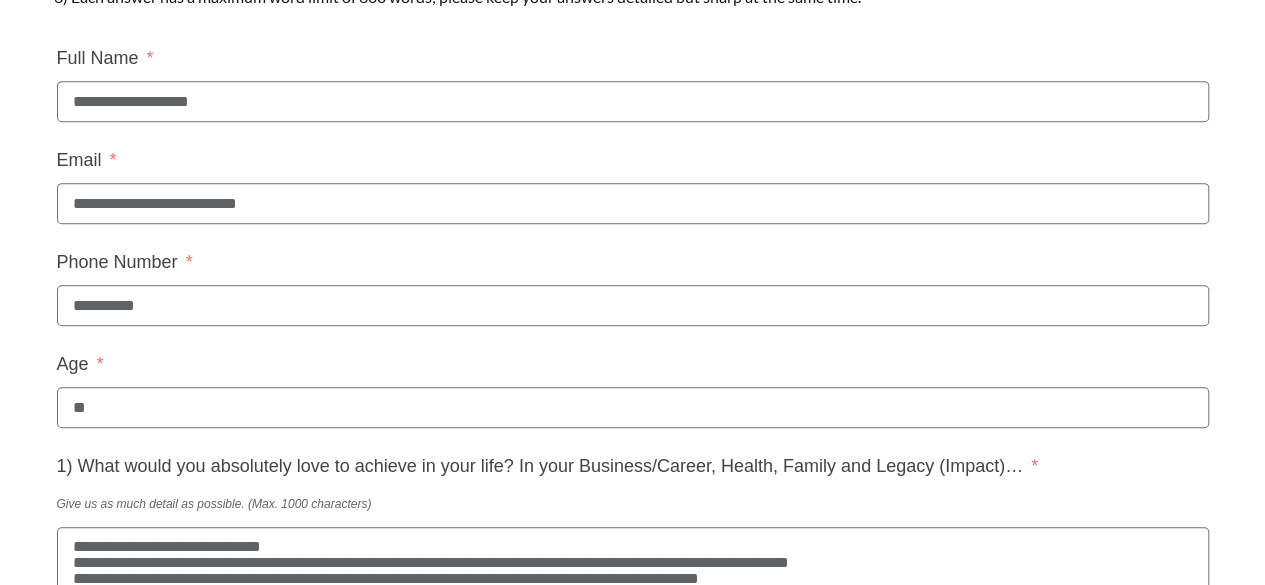click on "**********" at bounding box center (633, 101) 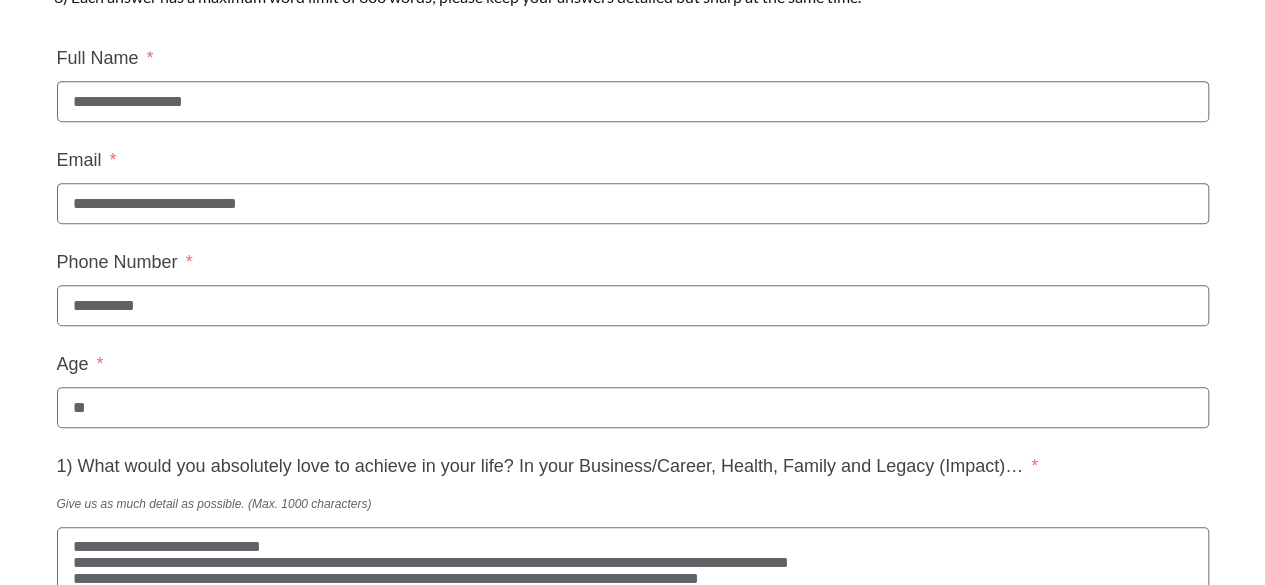 type on "**********" 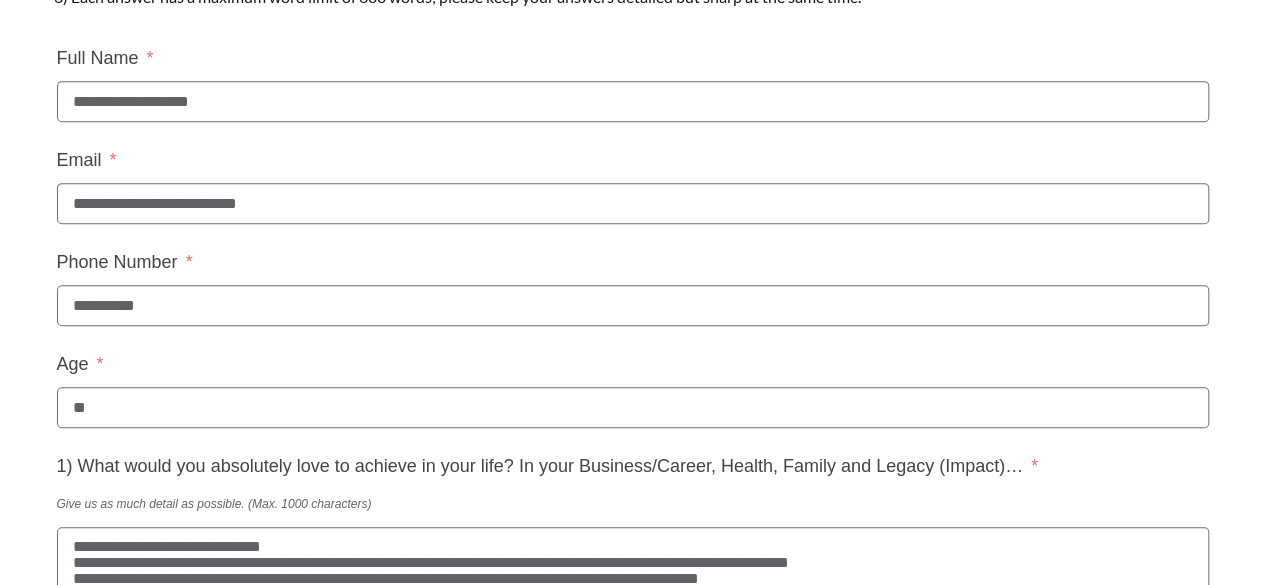 click on "**********" at bounding box center (633, 203) 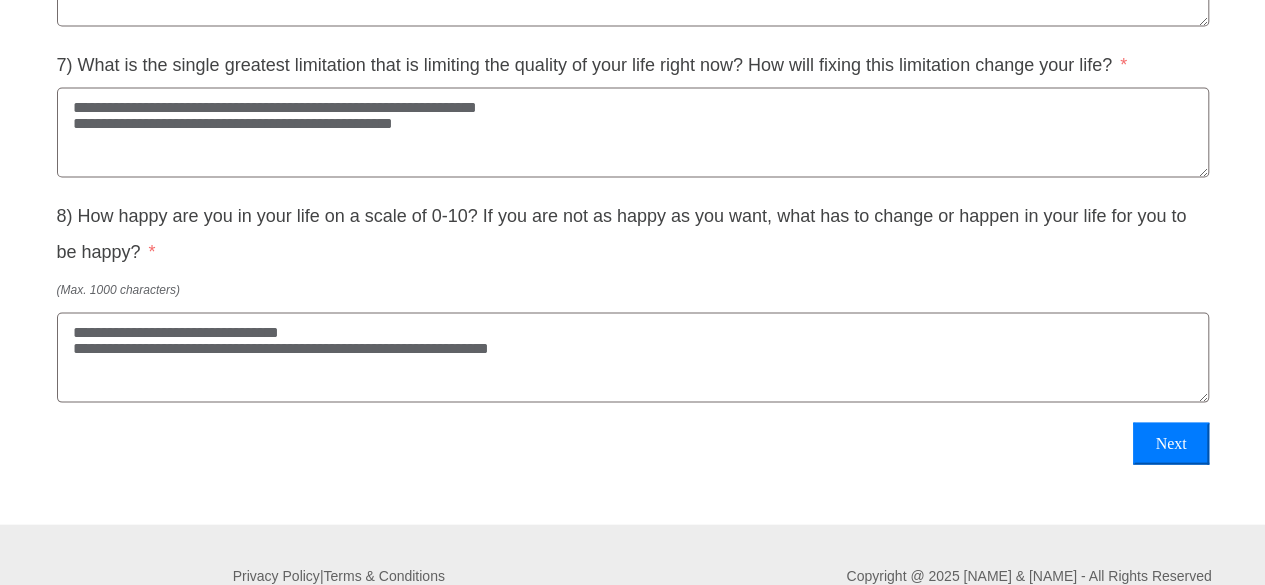 scroll, scrollTop: 2011, scrollLeft: 0, axis: vertical 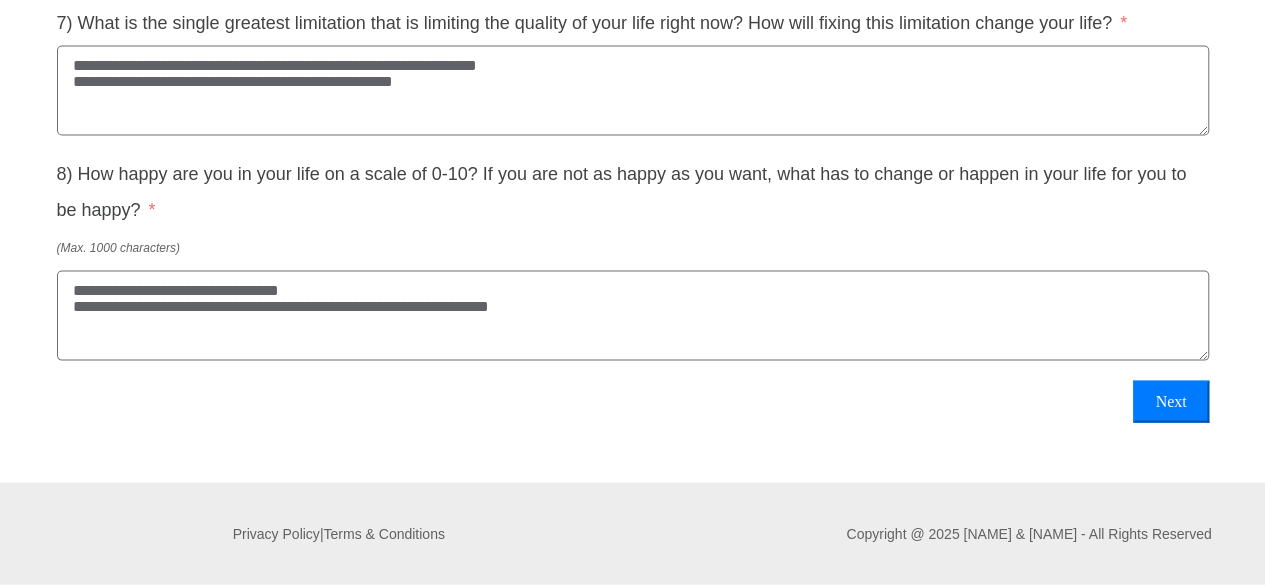 click on "**********" at bounding box center [633, 316] 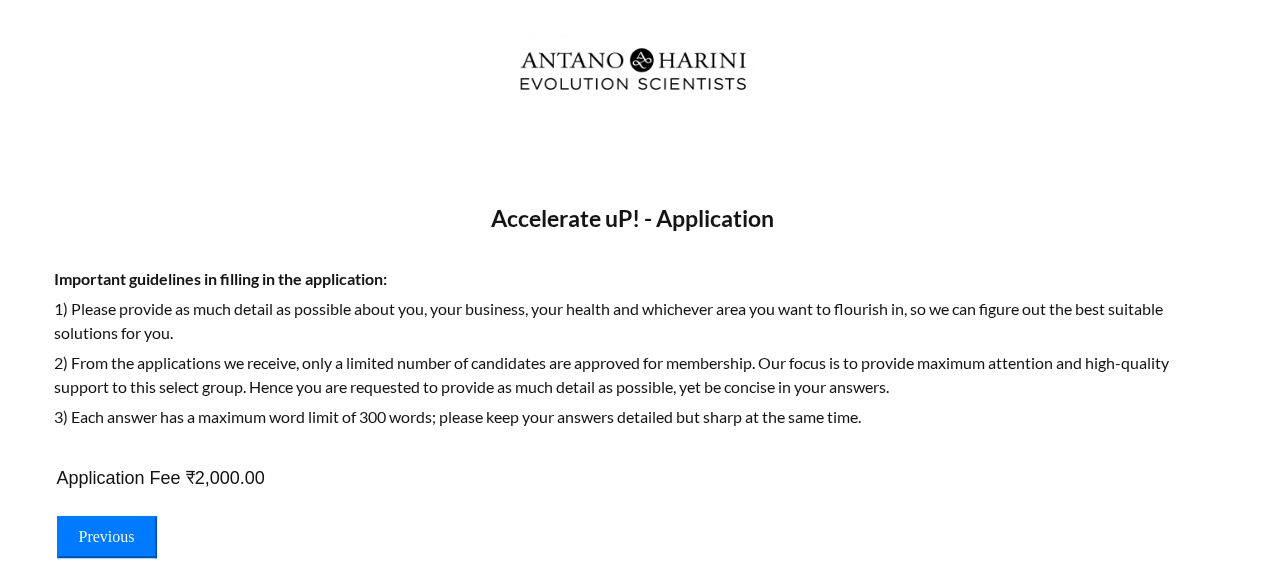scroll, scrollTop: 134, scrollLeft: 0, axis: vertical 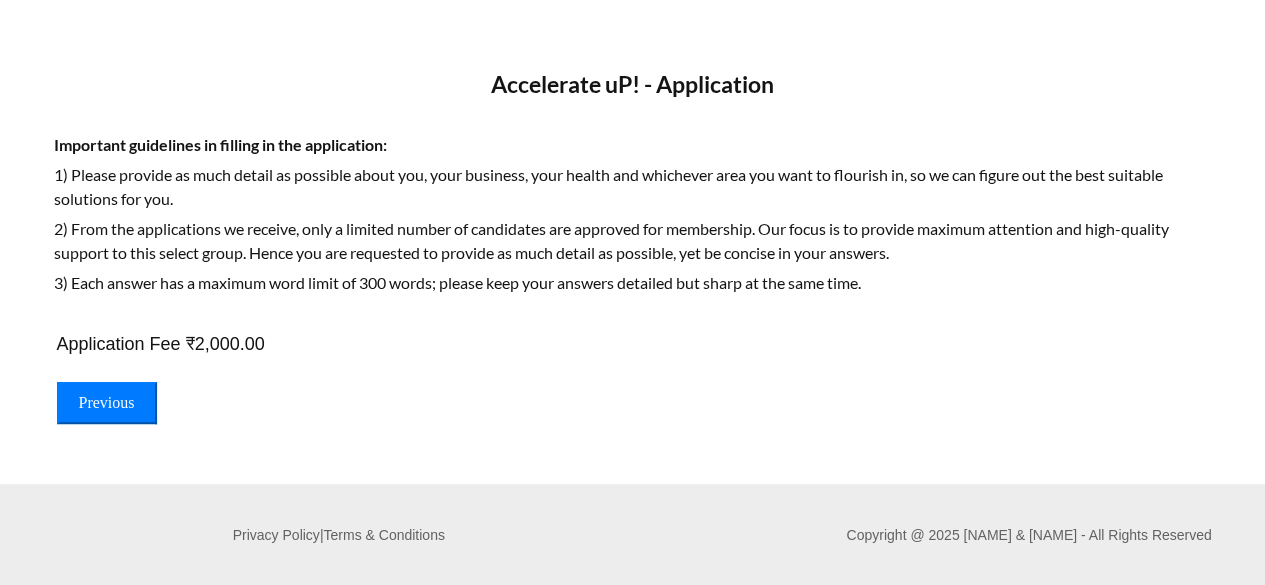 click on "Application Fee   ₹2,000.00" at bounding box center (633, 344) 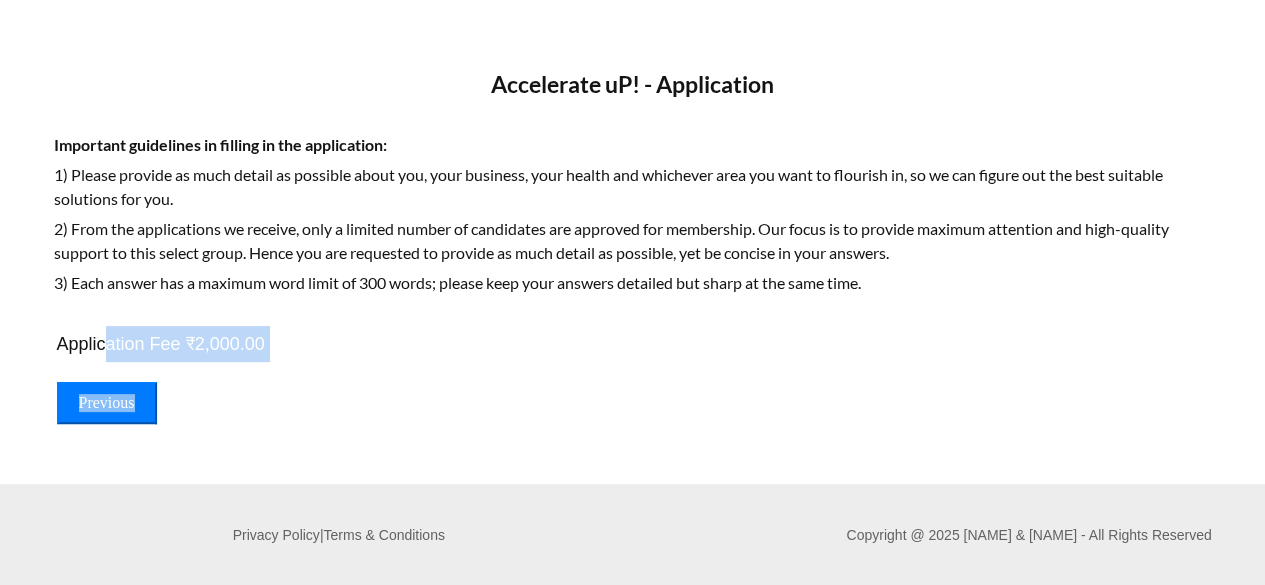 drag, startPoint x: 102, startPoint y: 337, endPoint x: 290, endPoint y: 388, distance: 194.79477 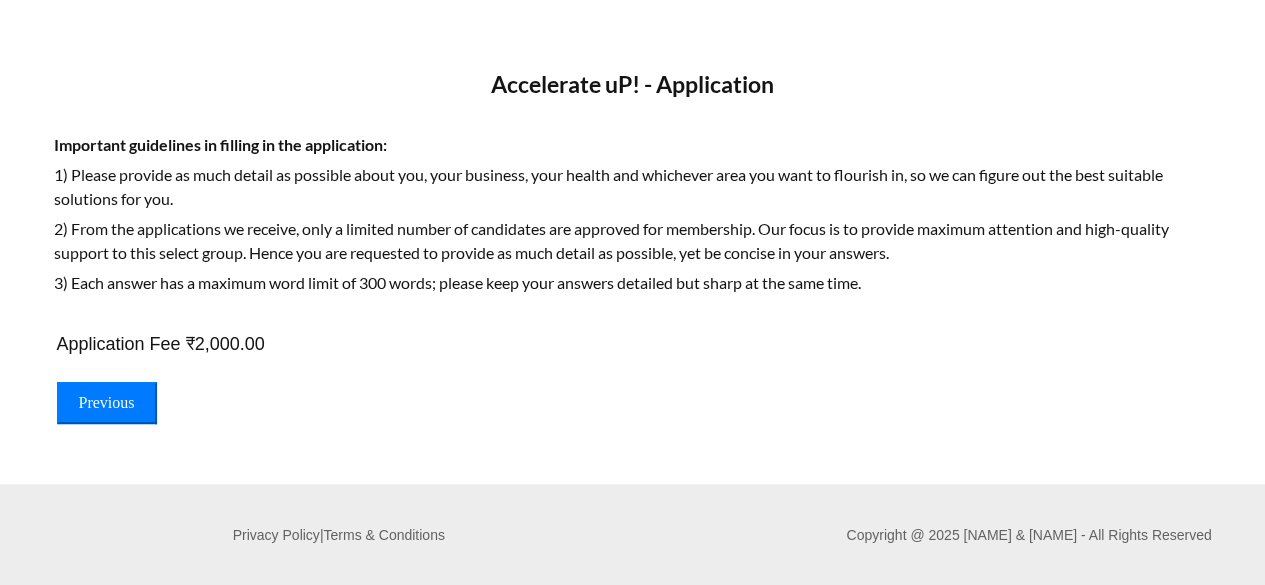 click on "Application Fee   ₹2,000.00" at bounding box center (633, 344) 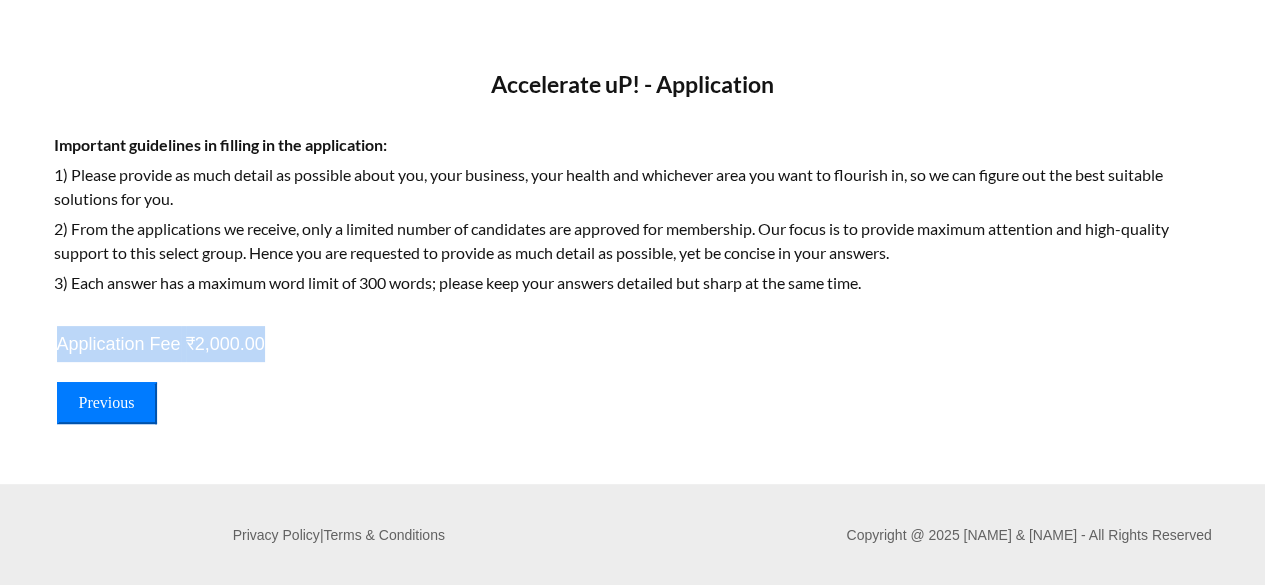 click on "Application Fee   ₹2,000.00" at bounding box center (633, 344) 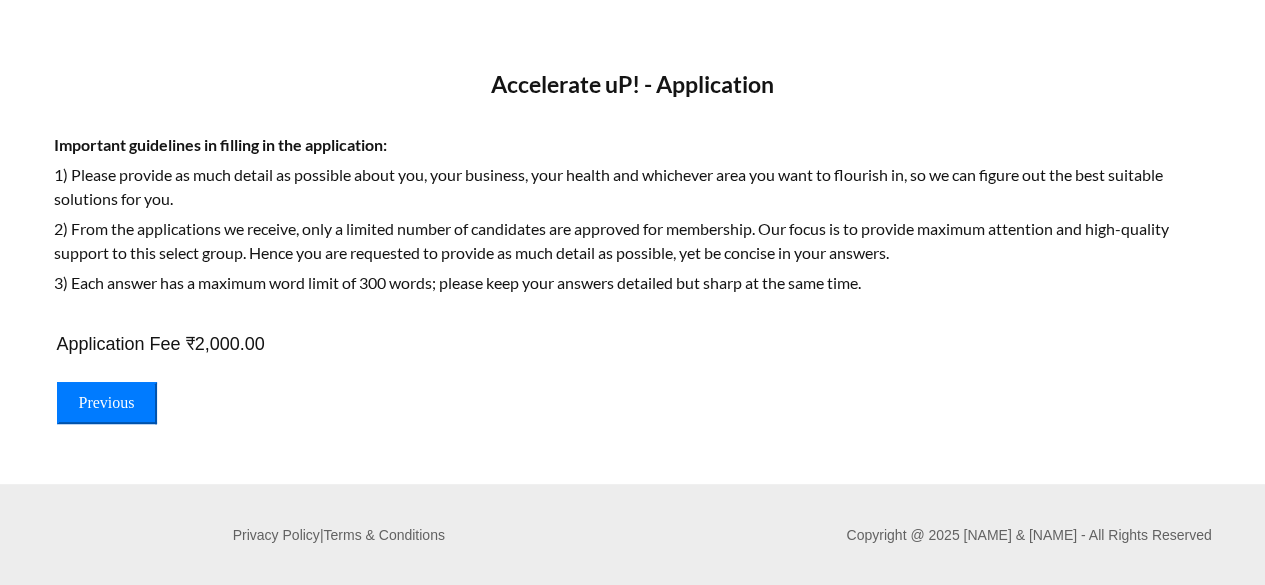 click on "Application Fee   ₹2,000.00
Previous
Submit Form" at bounding box center [633, 375] 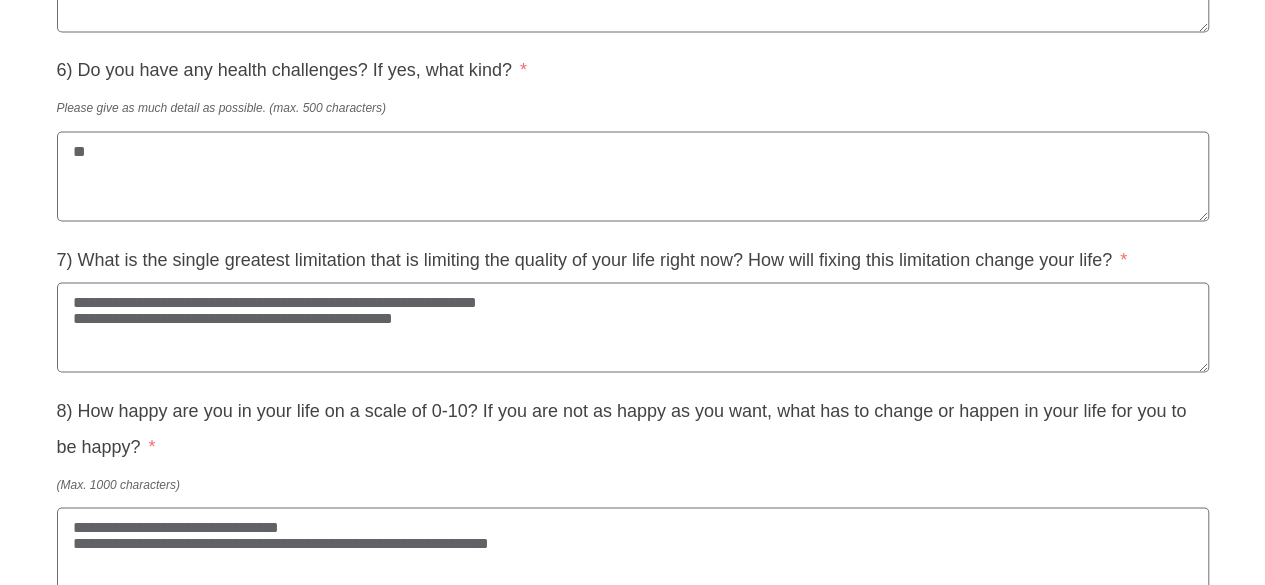 scroll, scrollTop: 2011, scrollLeft: 0, axis: vertical 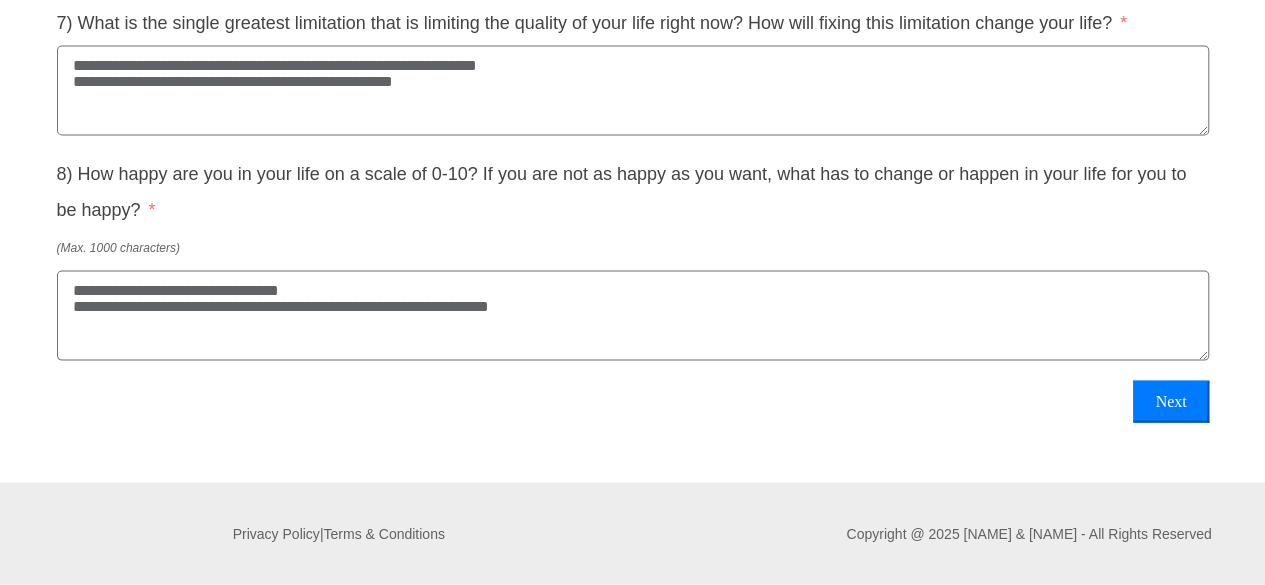 click on "Next" at bounding box center (1170, 402) 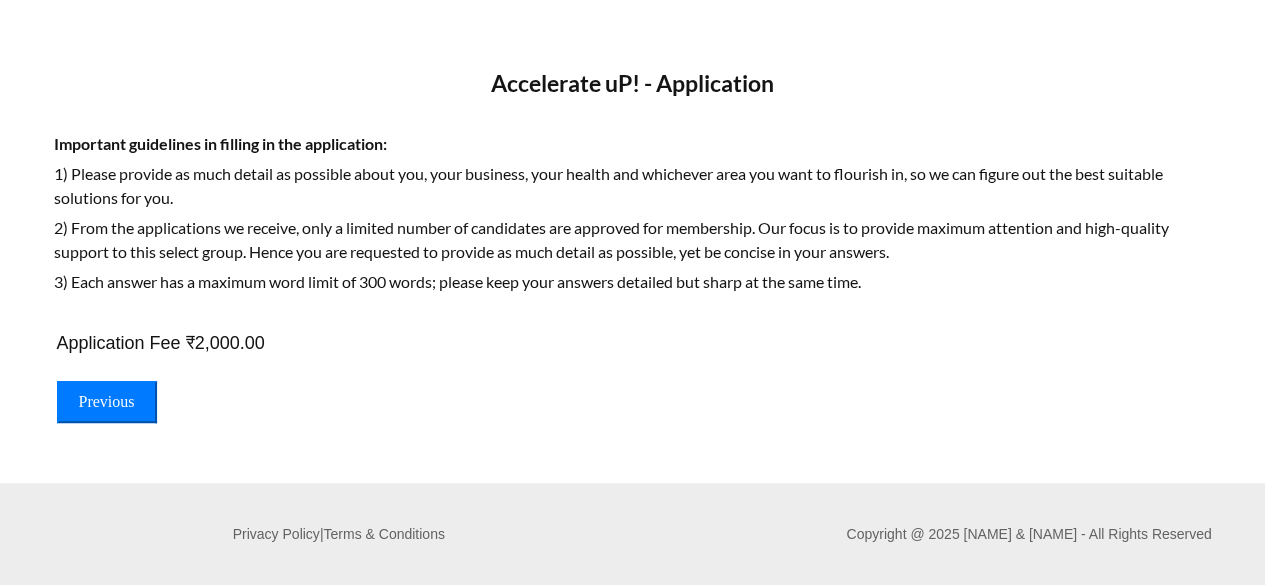 scroll, scrollTop: 134, scrollLeft: 0, axis: vertical 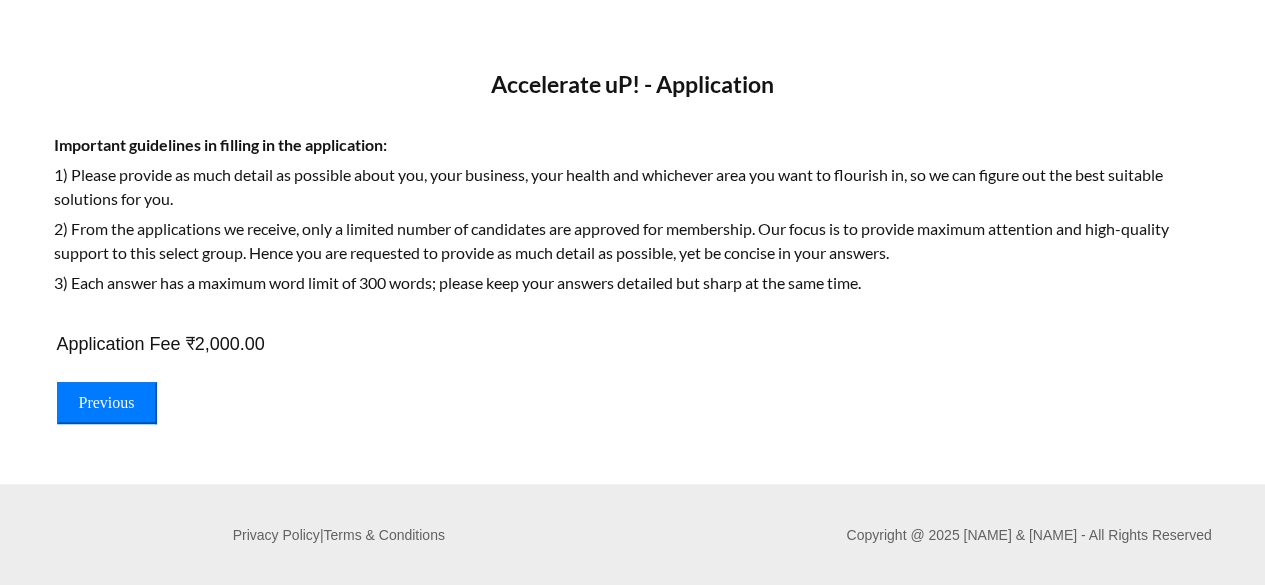 click at bounding box center (633, 249) 